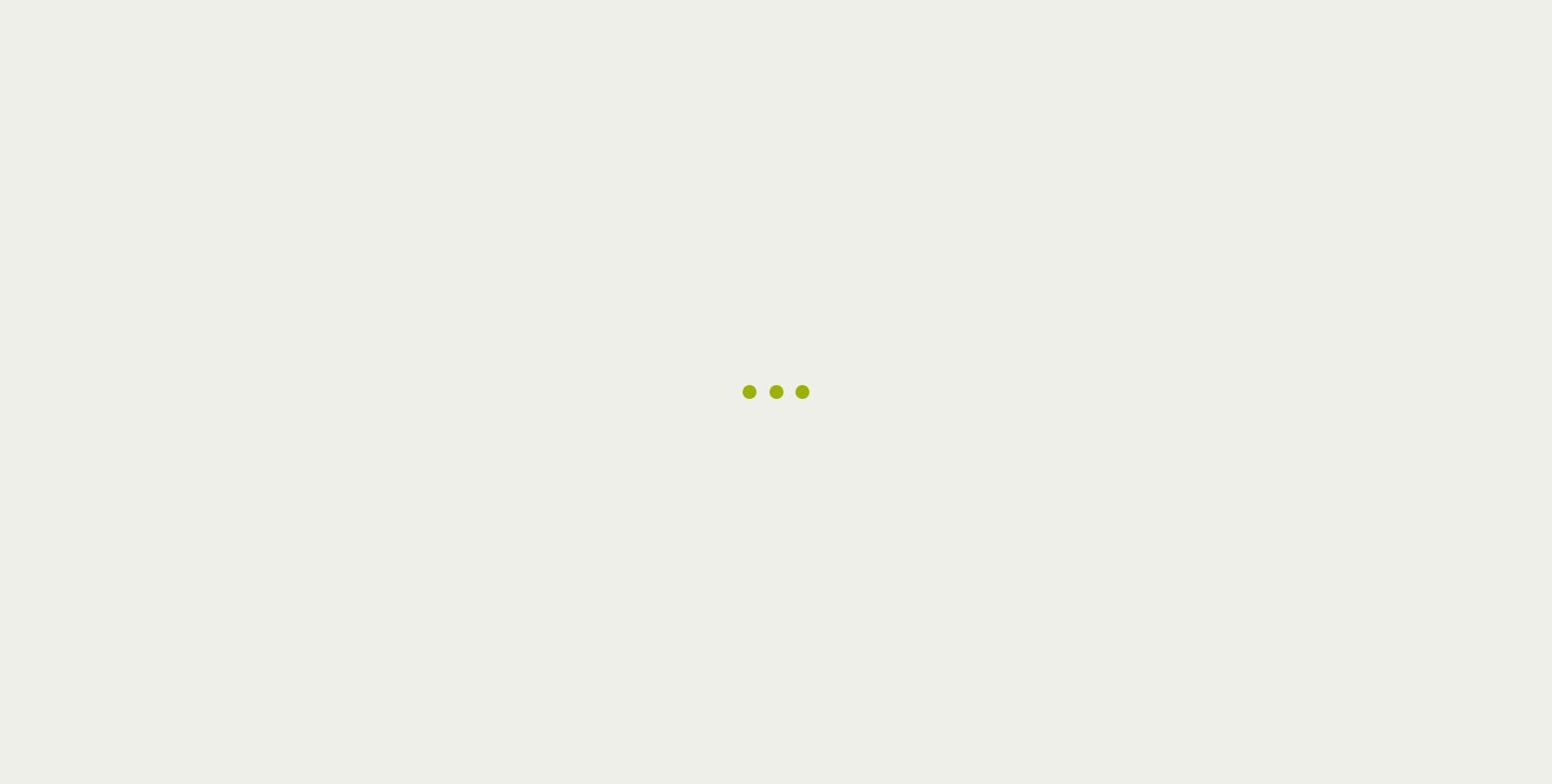 scroll, scrollTop: 0, scrollLeft: 0, axis: both 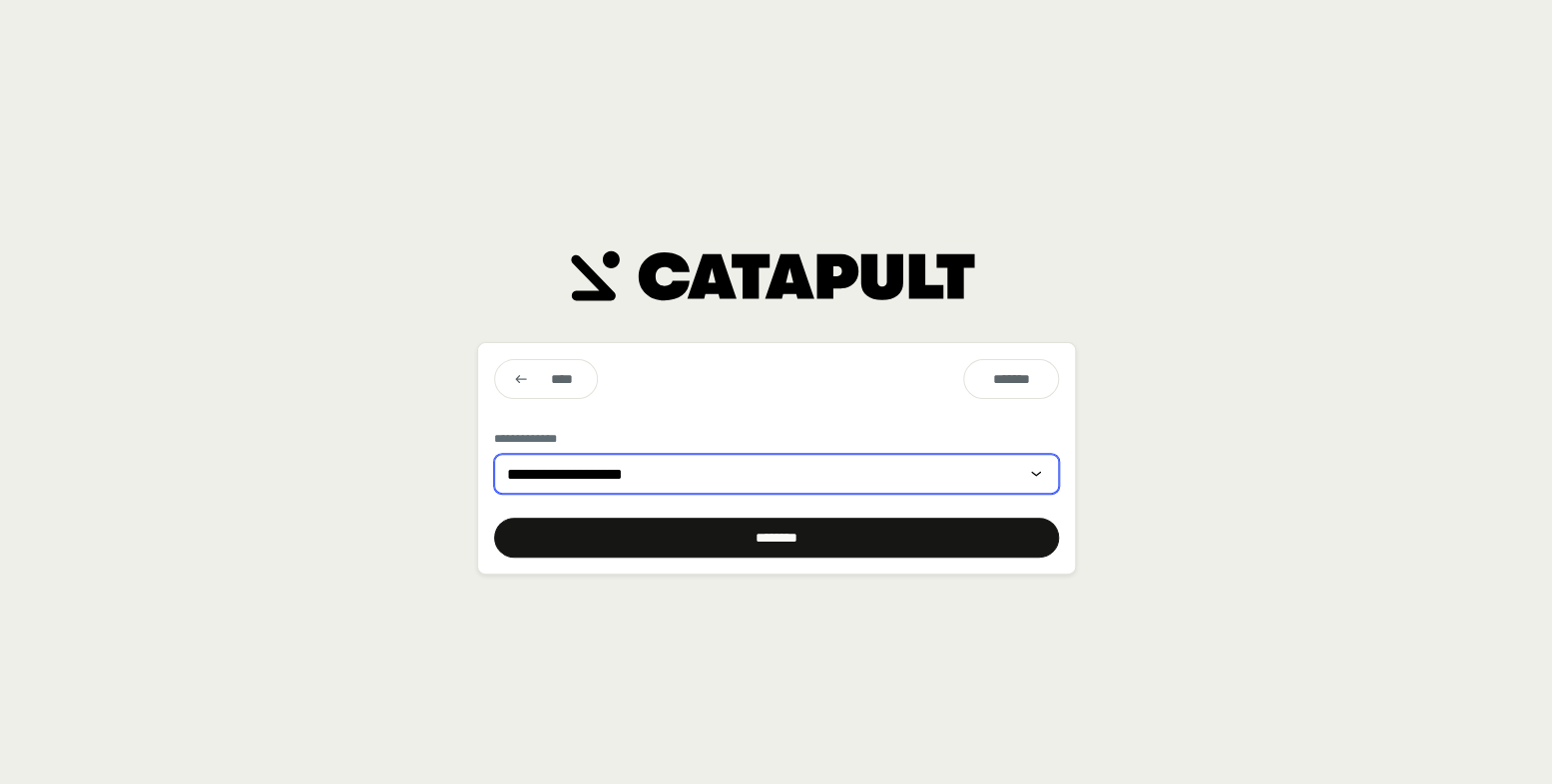 click on "**********" at bounding box center [776, 474] 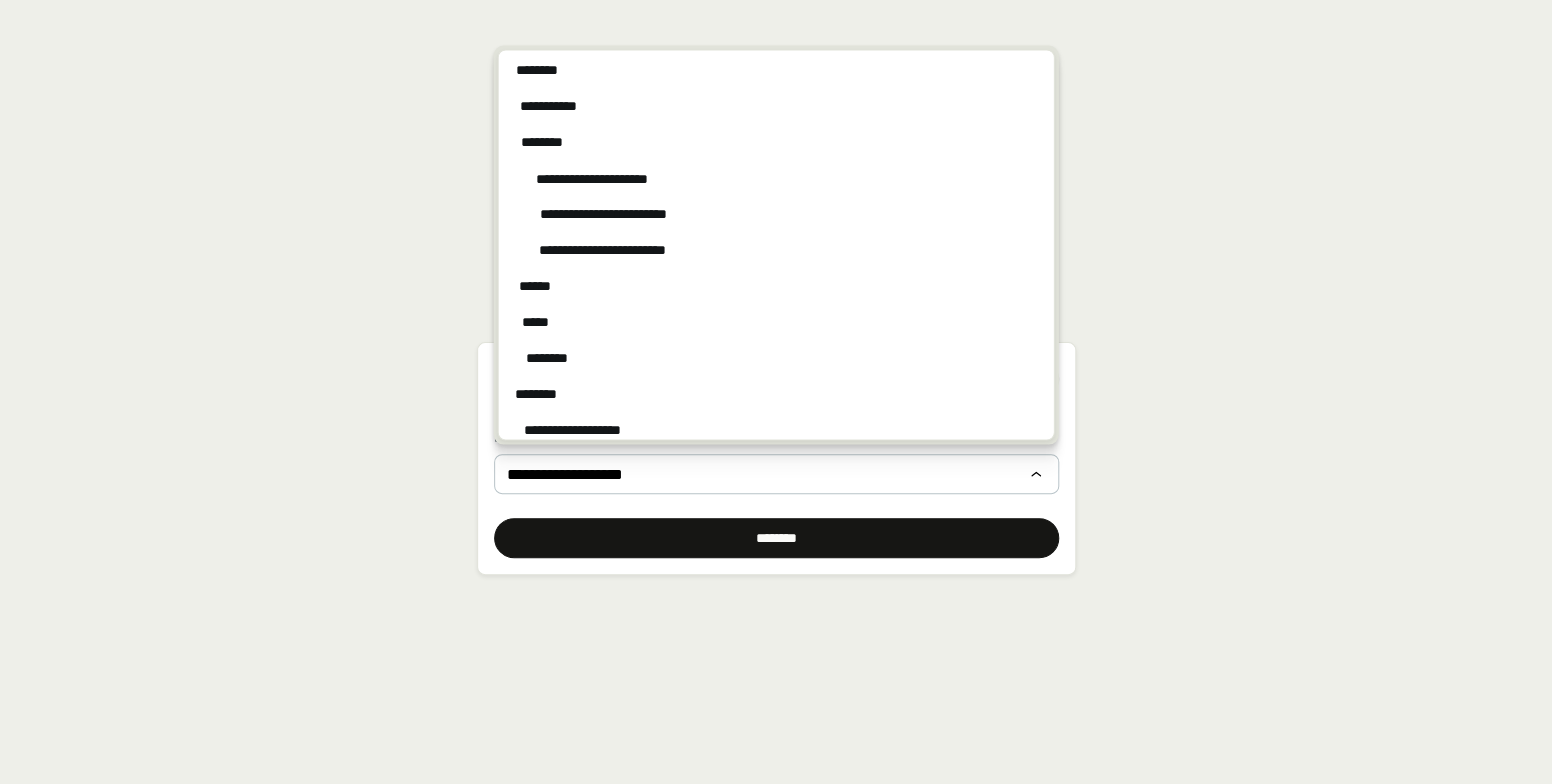 drag, startPoint x: 349, startPoint y: 526, endPoint x: 540, endPoint y: 495, distance: 193.49935 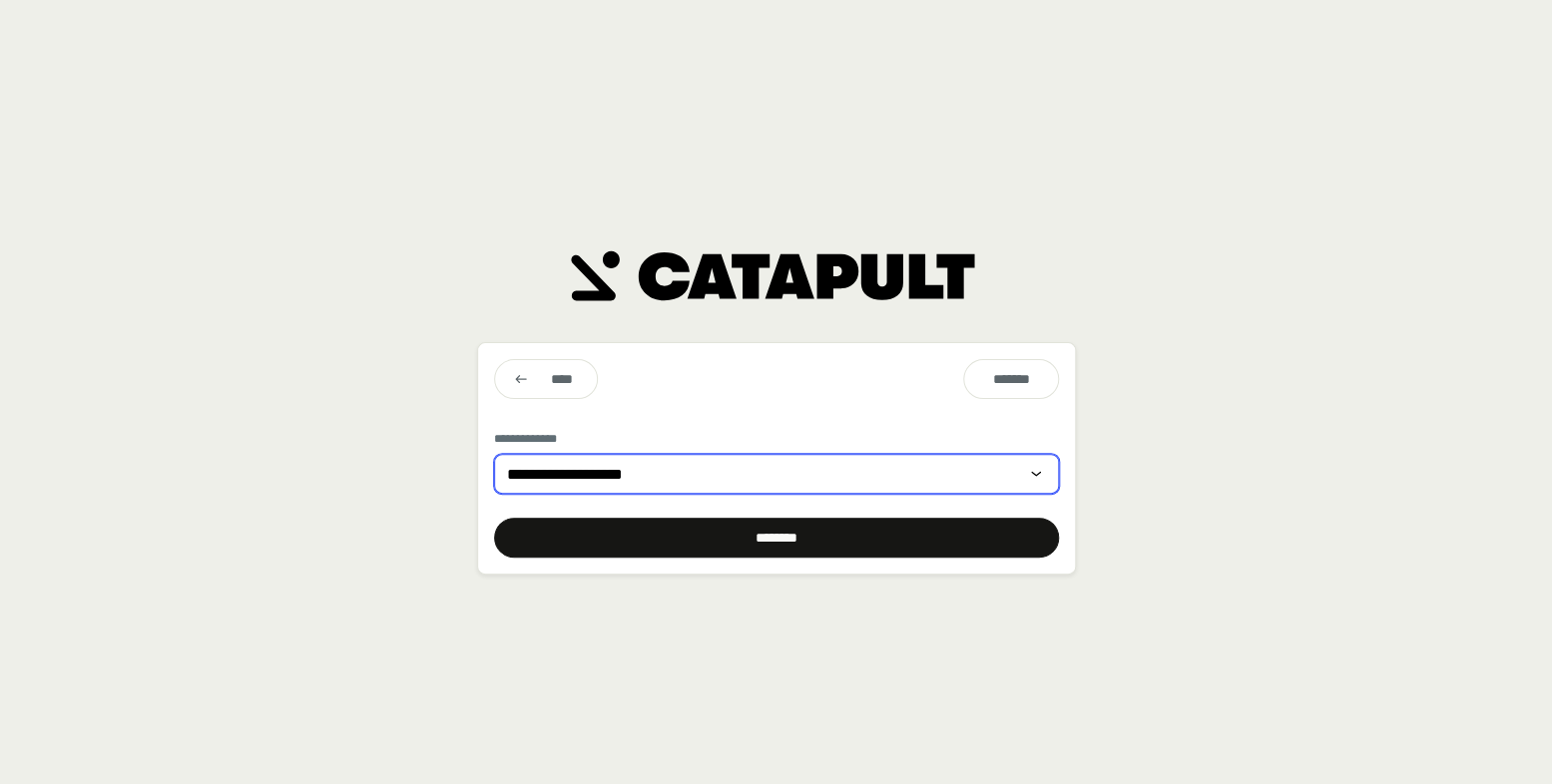click on "**********" at bounding box center (776, 474) 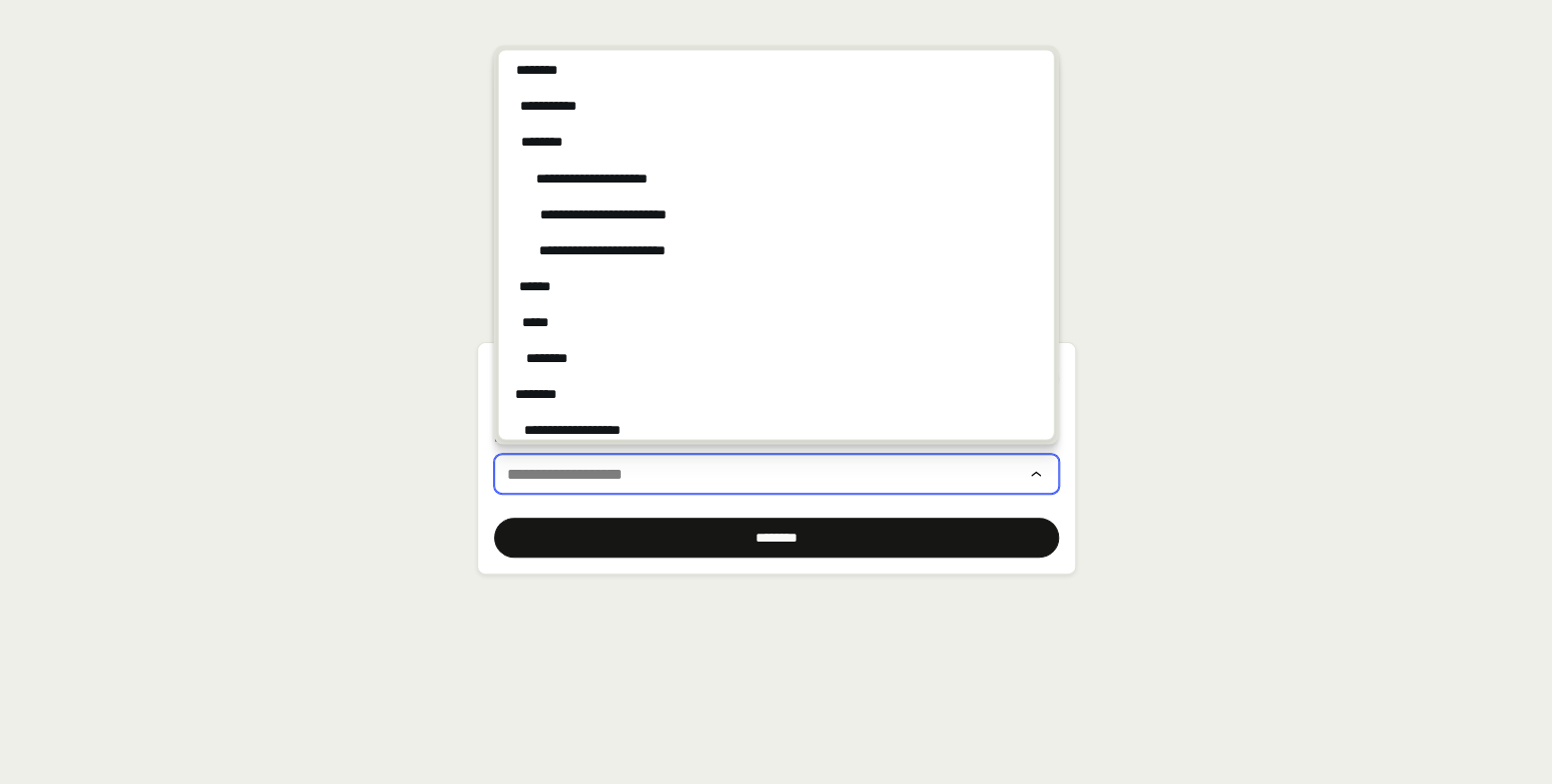 drag, startPoint x: 583, startPoint y: 488, endPoint x: 400, endPoint y: 490, distance: 183.01093 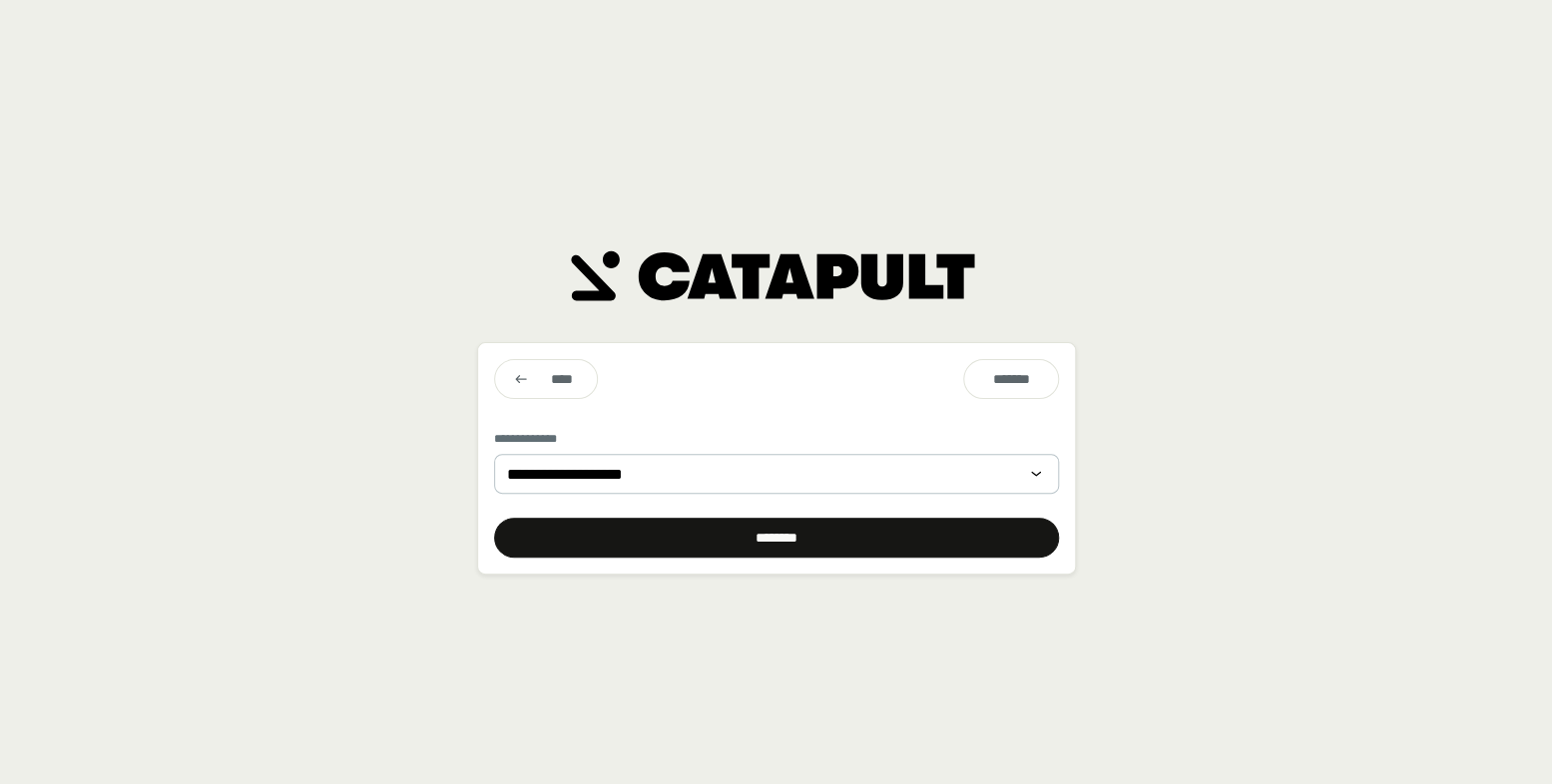 click on "[FIRST] [LAST] [STREET]" at bounding box center [776, 392] 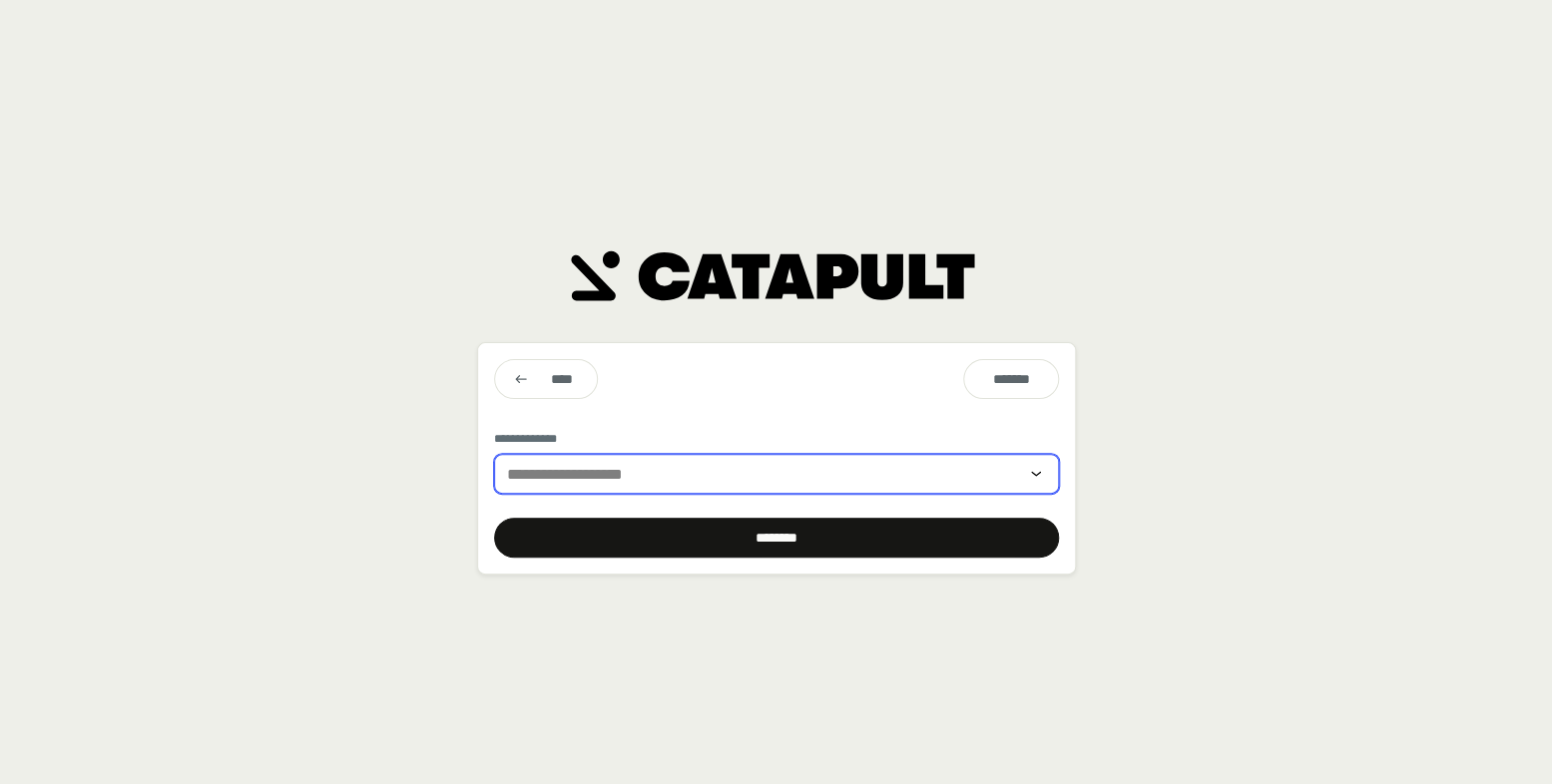 click at bounding box center [763, 474] 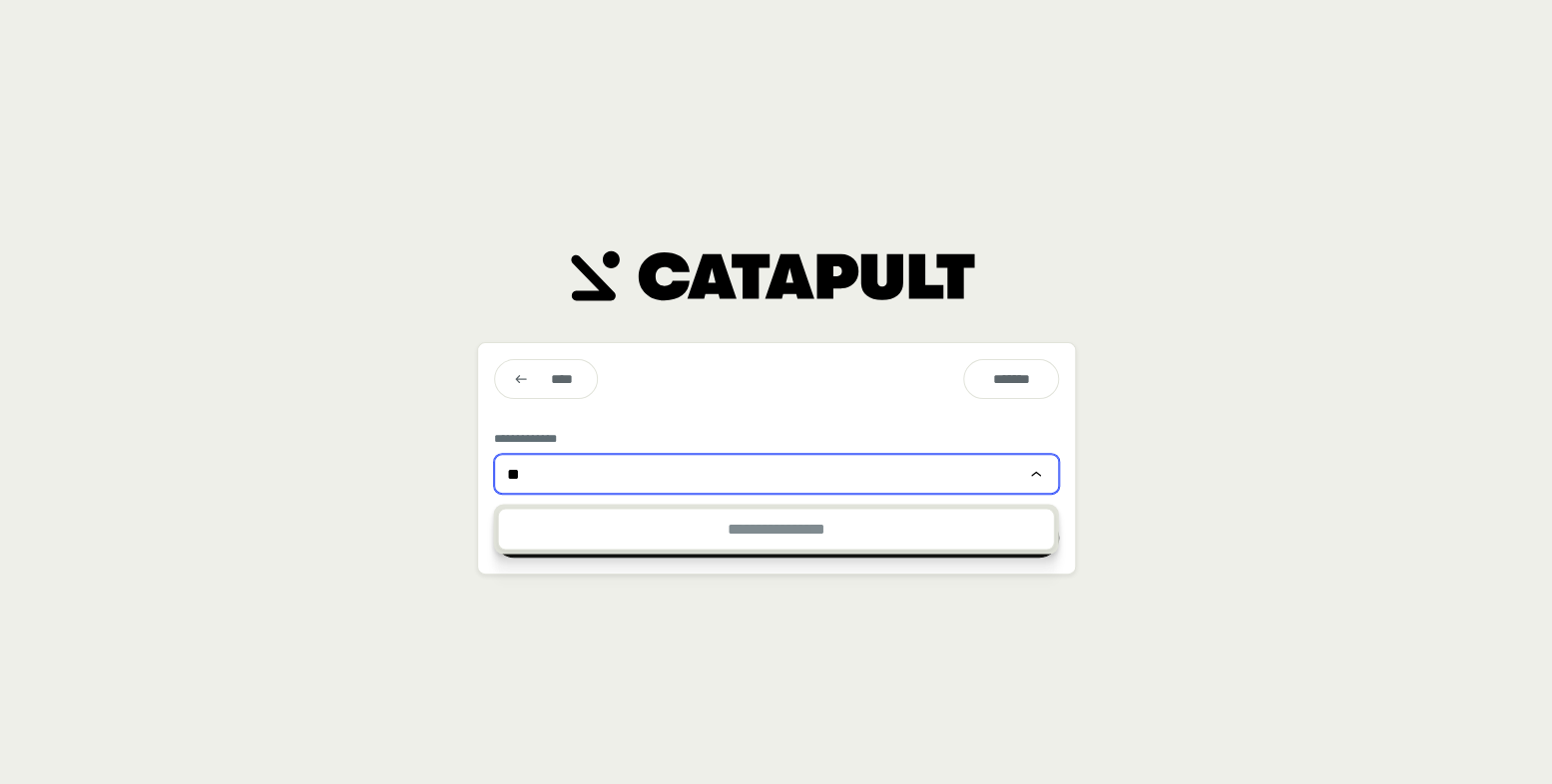 type on "*" 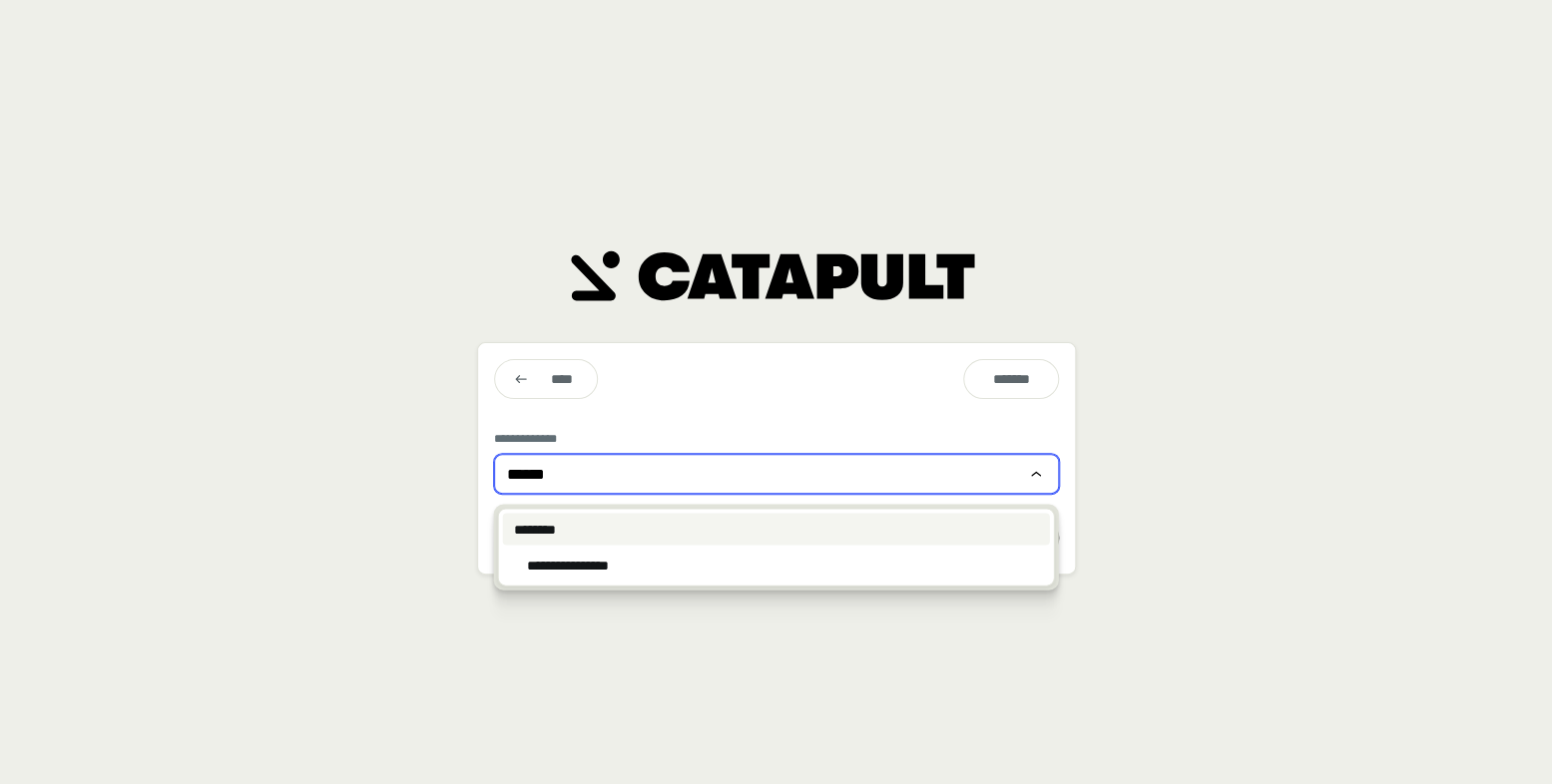 type on "******" 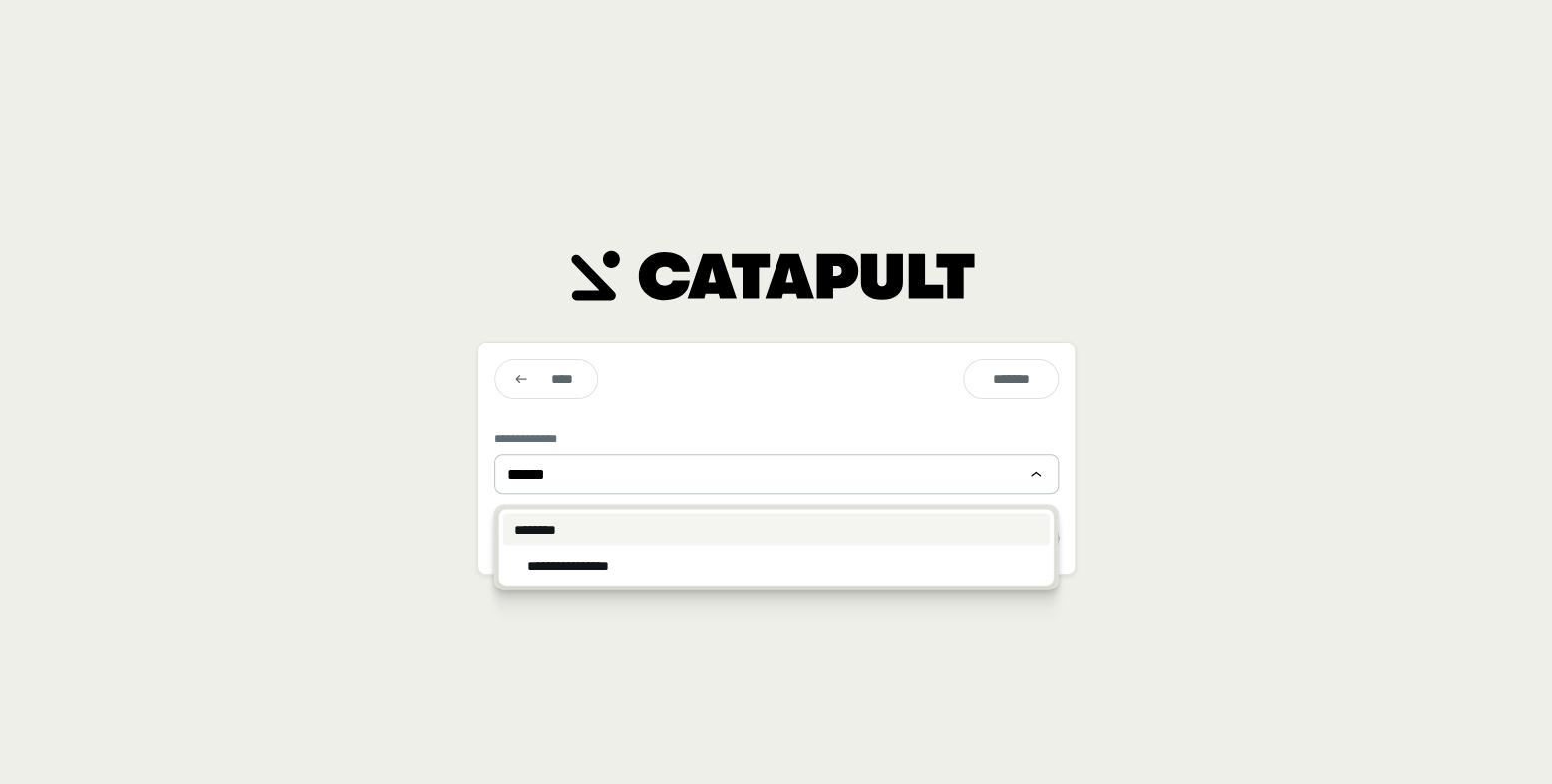 click on "********" at bounding box center [776, 529] 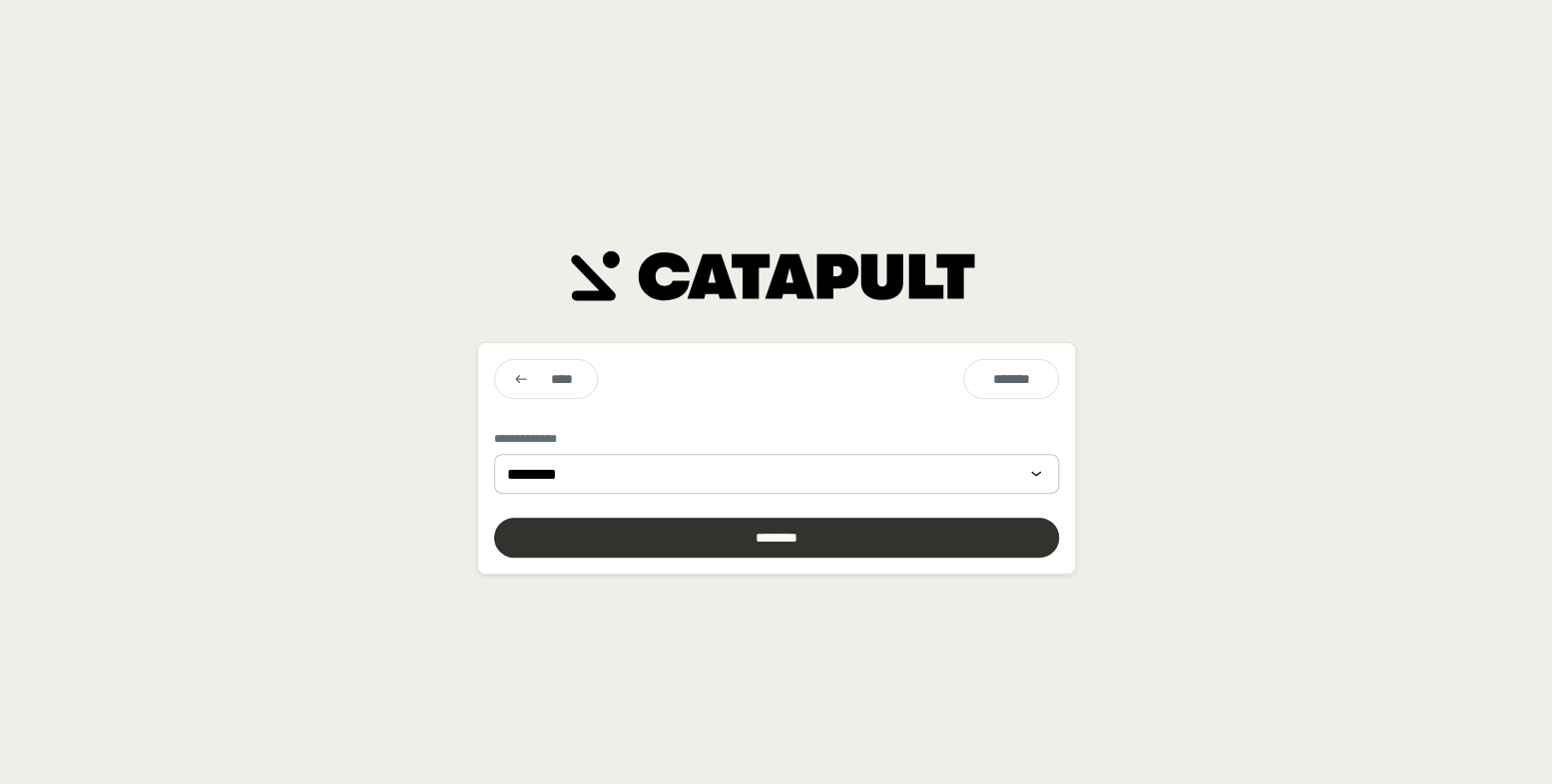 click at bounding box center [776, 538] 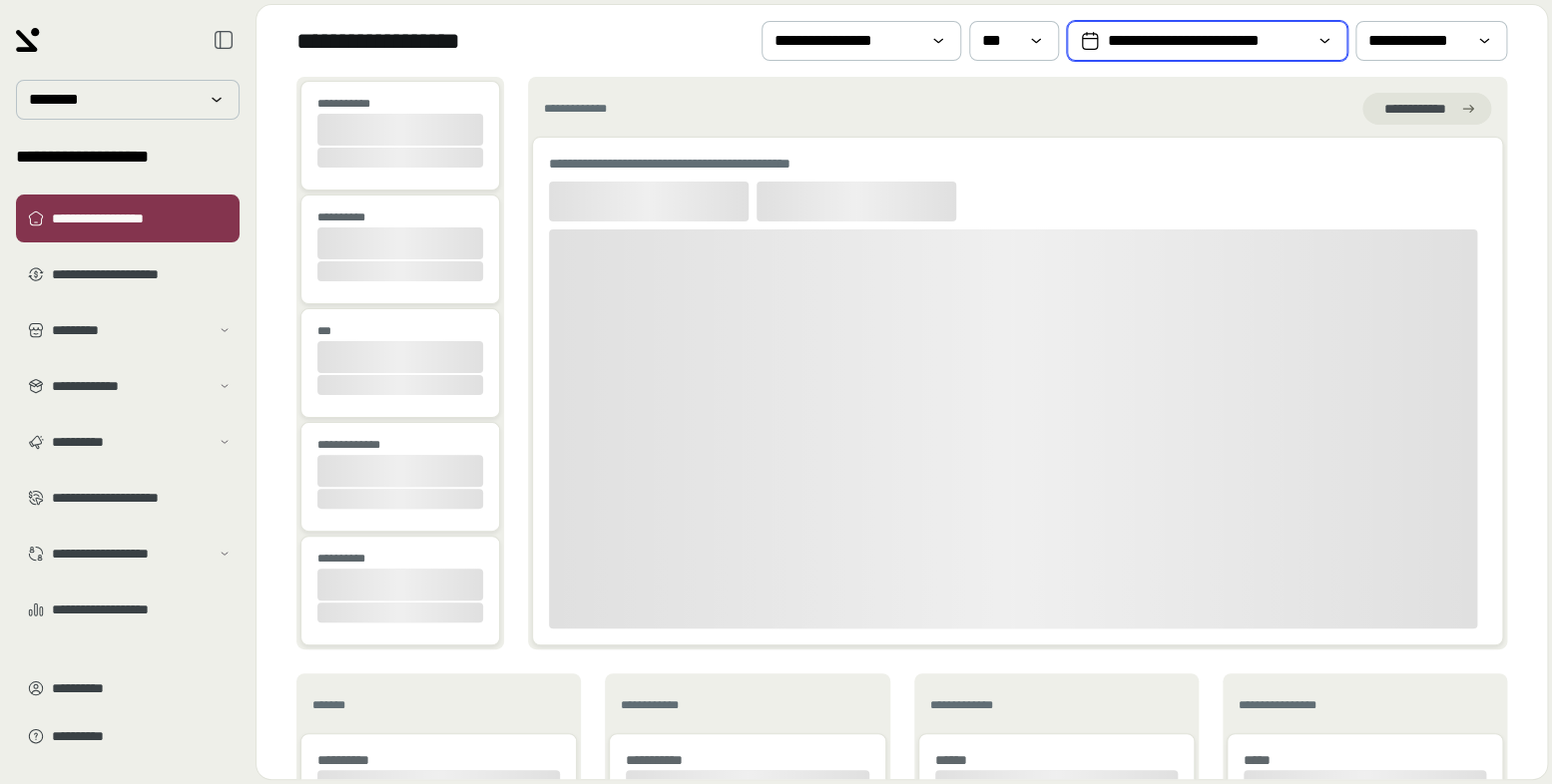 click on "**********" at bounding box center [1207, 41] 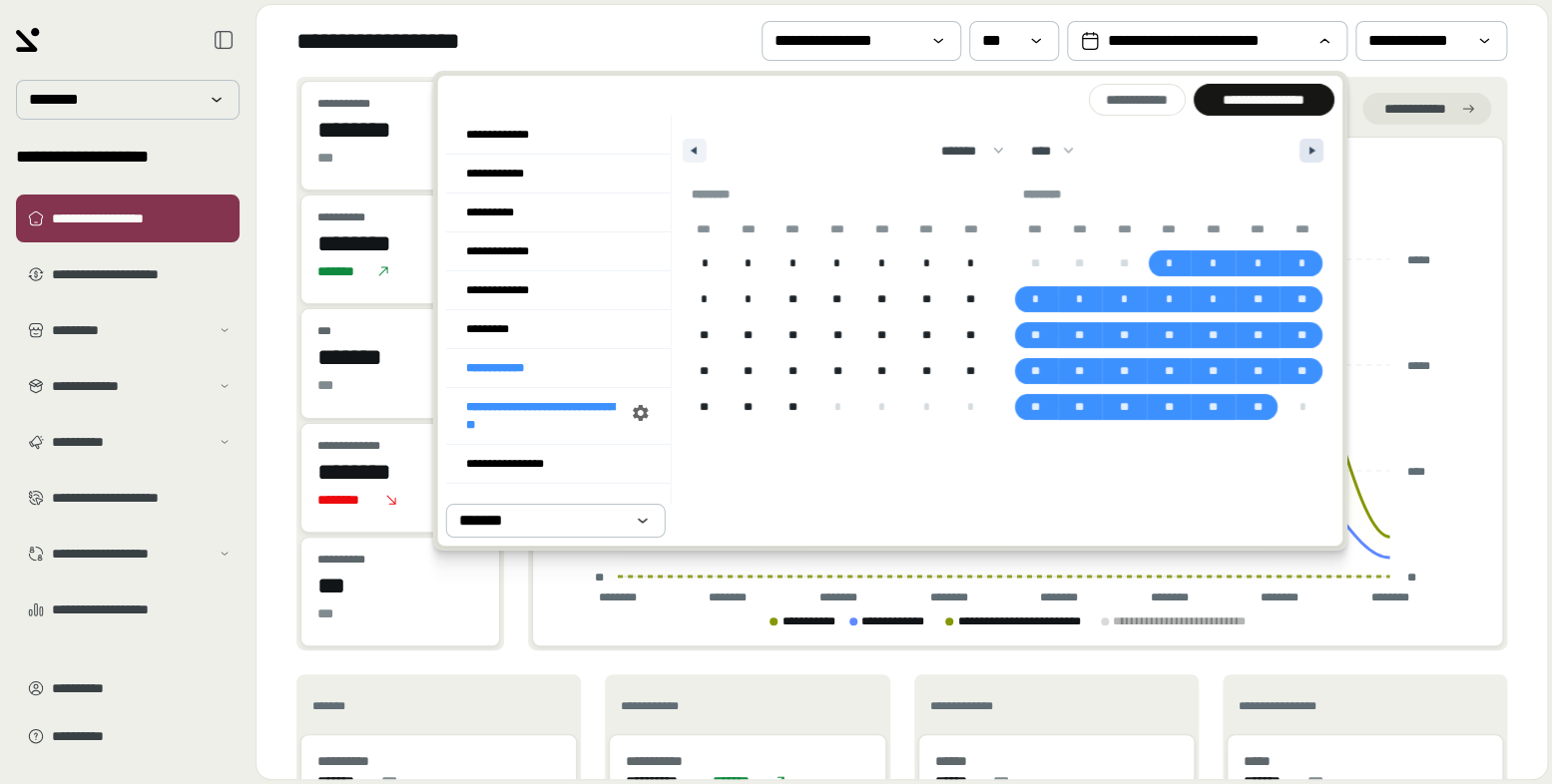 click at bounding box center (1311, 151) 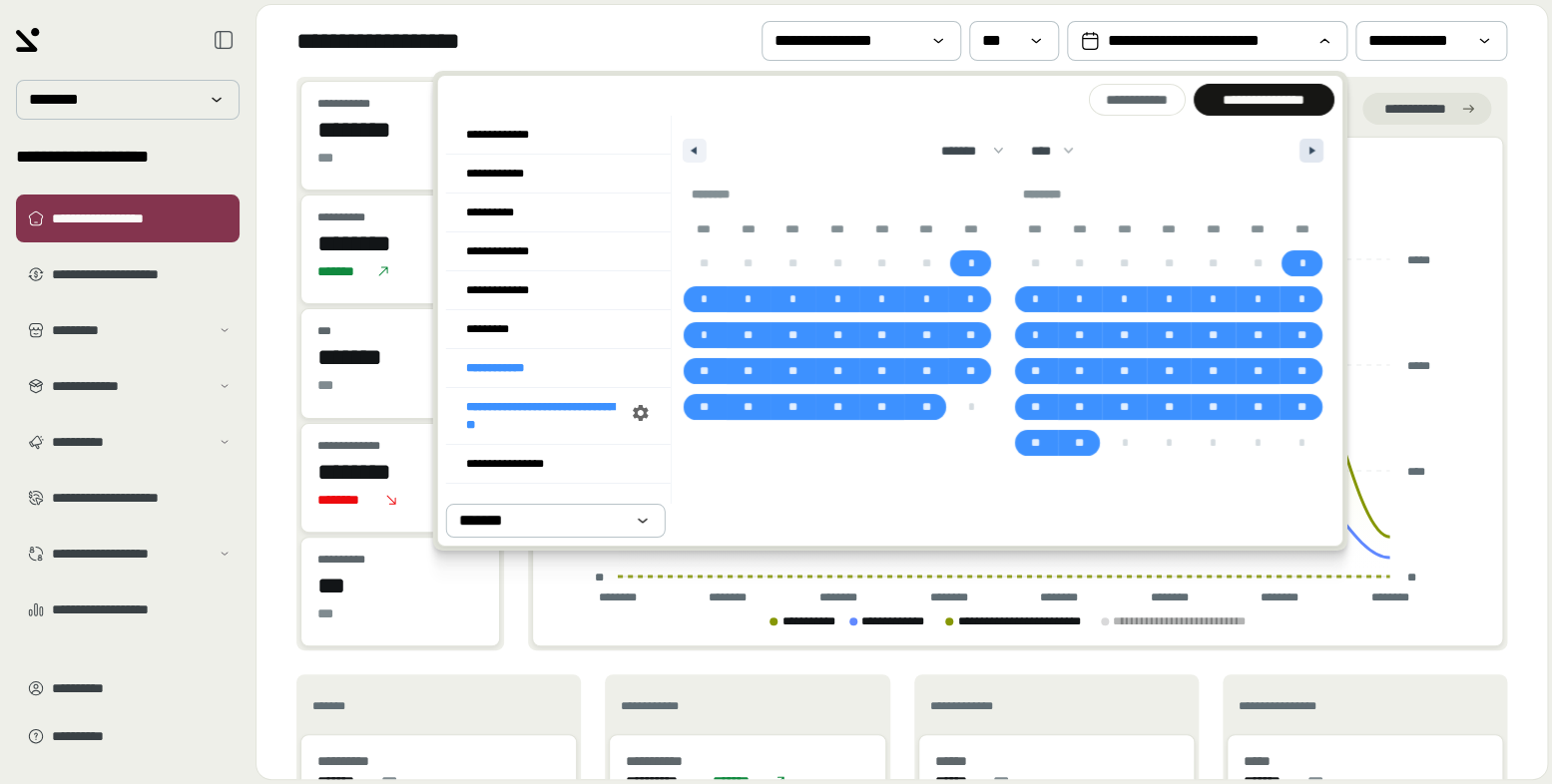 click at bounding box center [1311, 151] 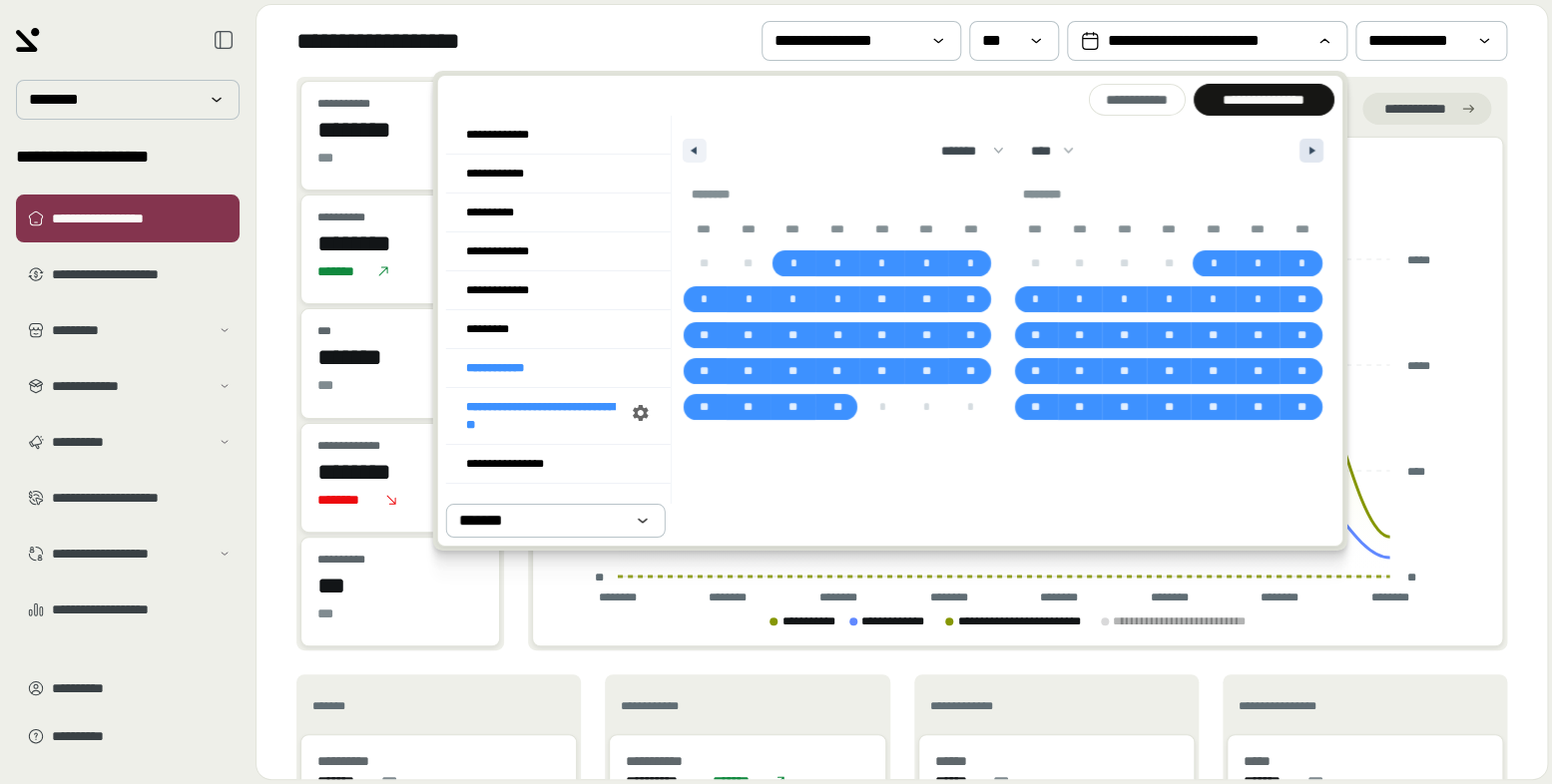 click at bounding box center [1311, 151] 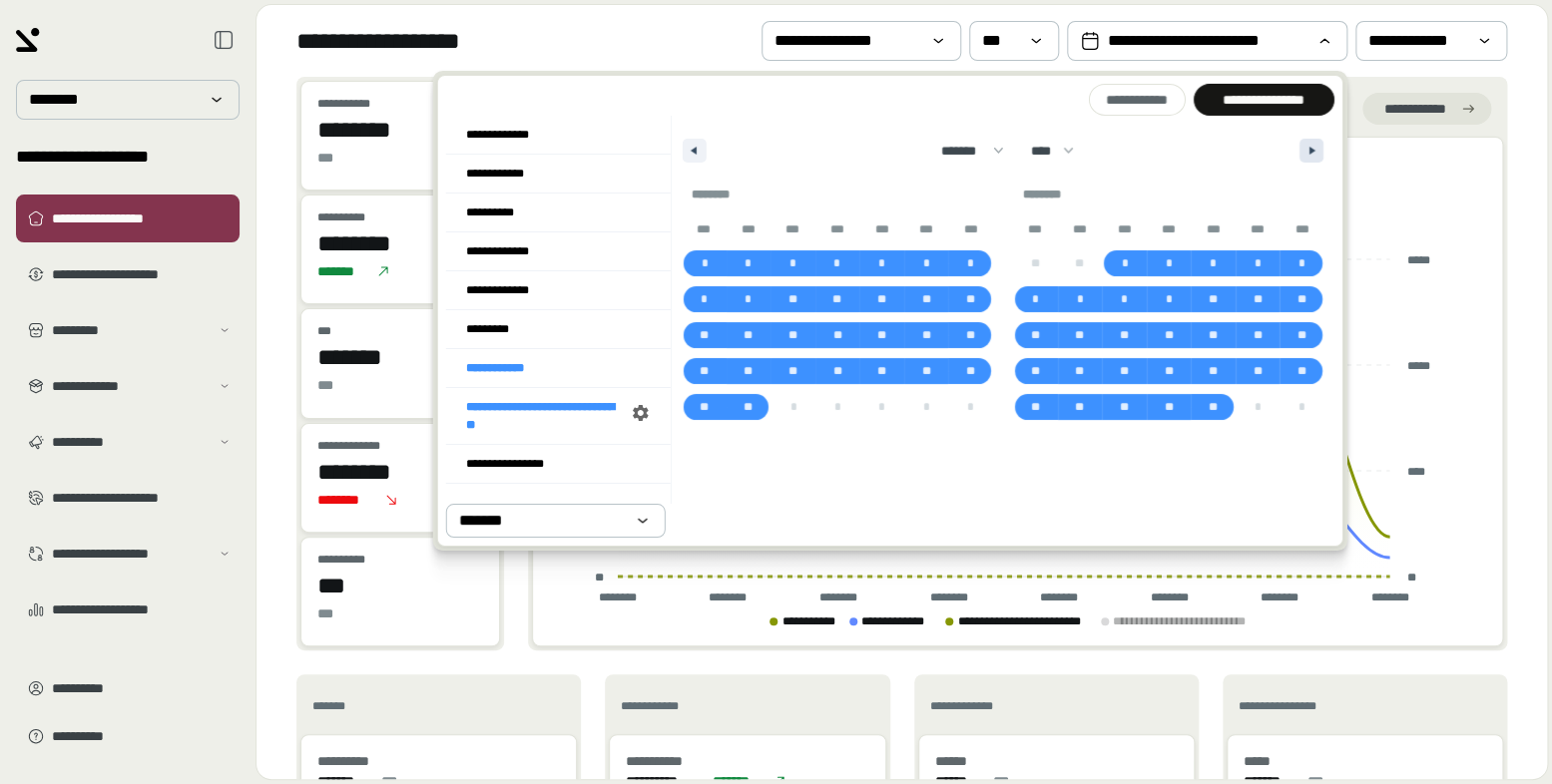 click at bounding box center [1311, 151] 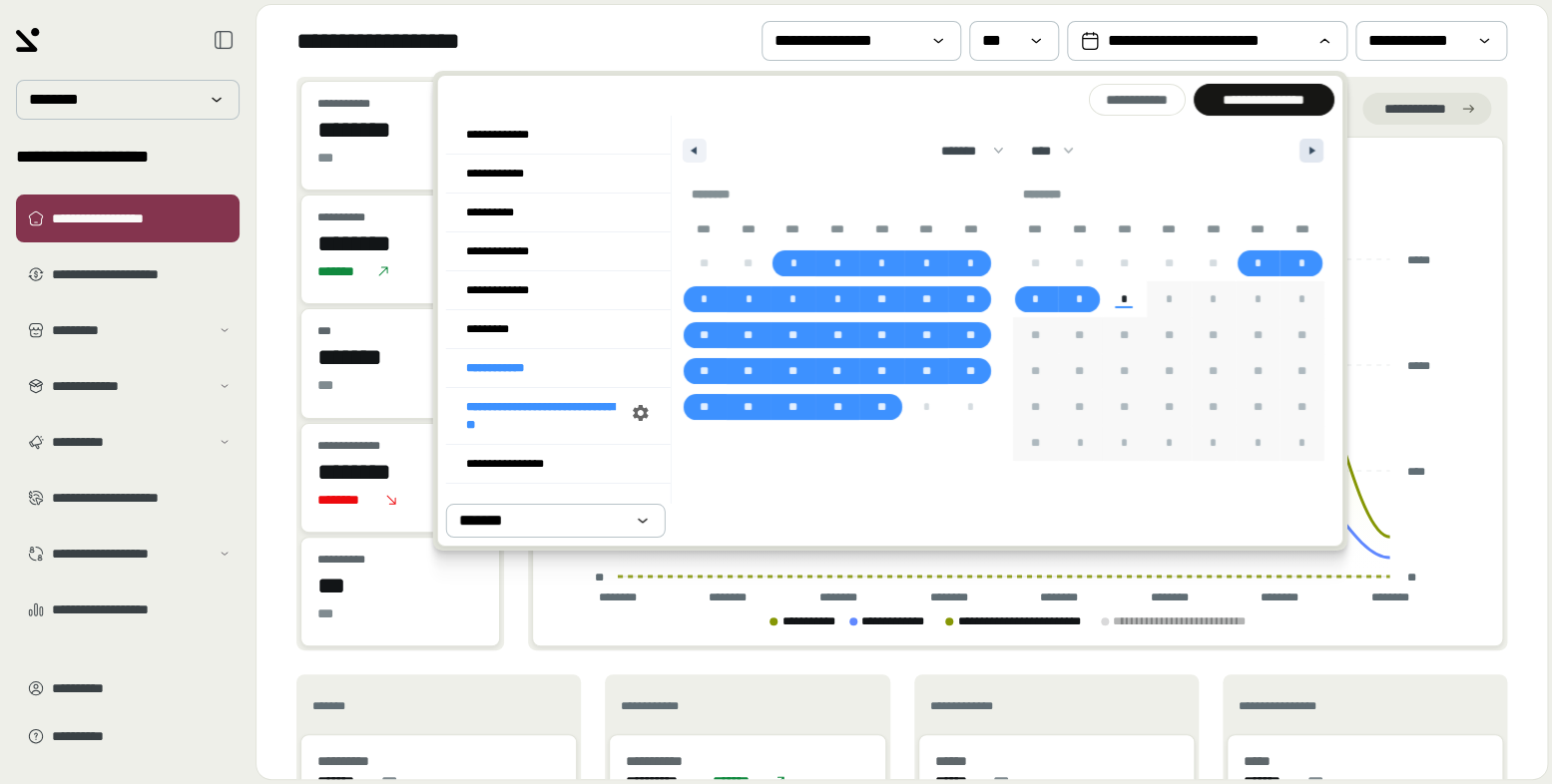 click at bounding box center [1311, 151] 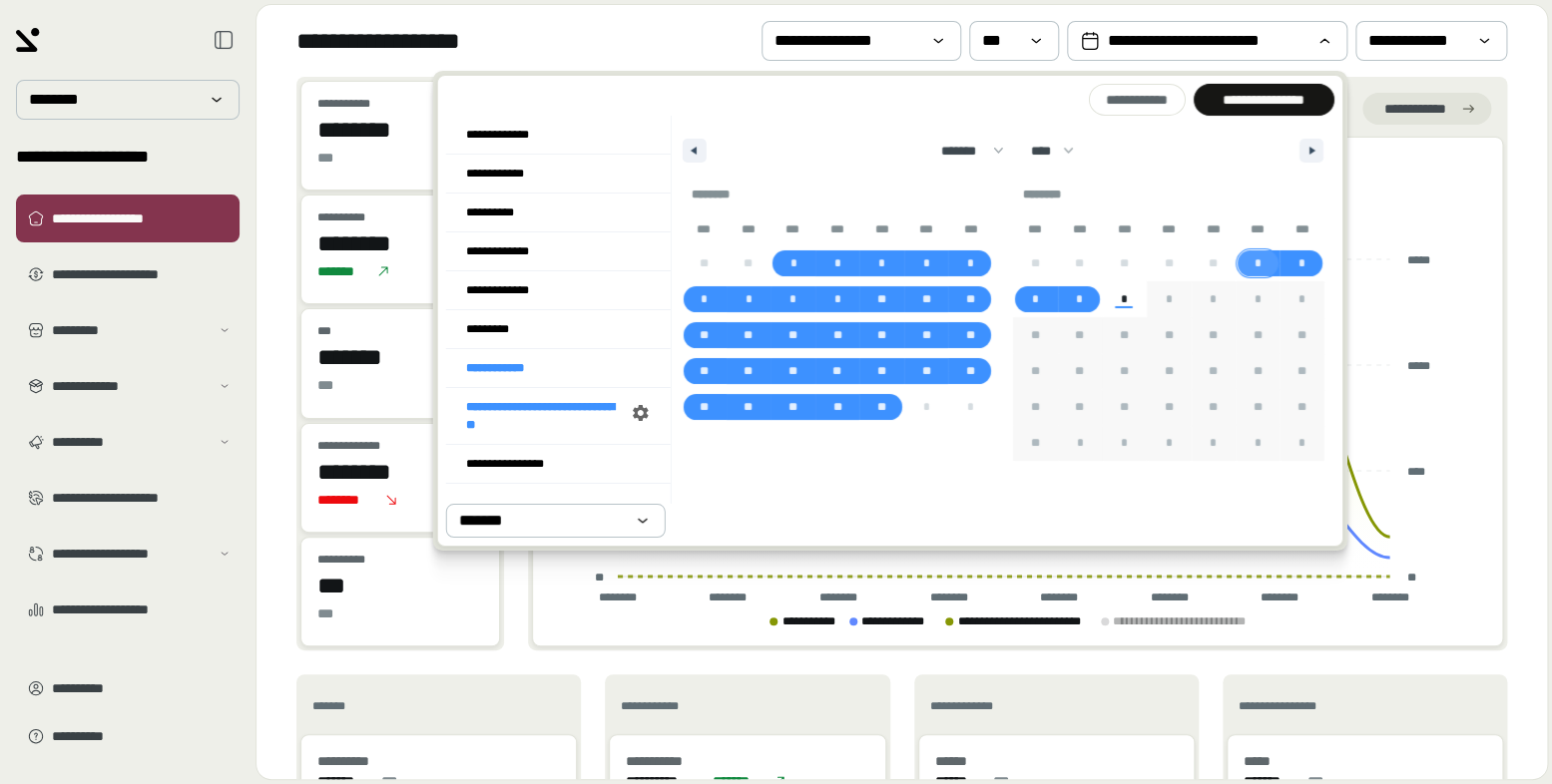 click on "*" at bounding box center [1258, 263] 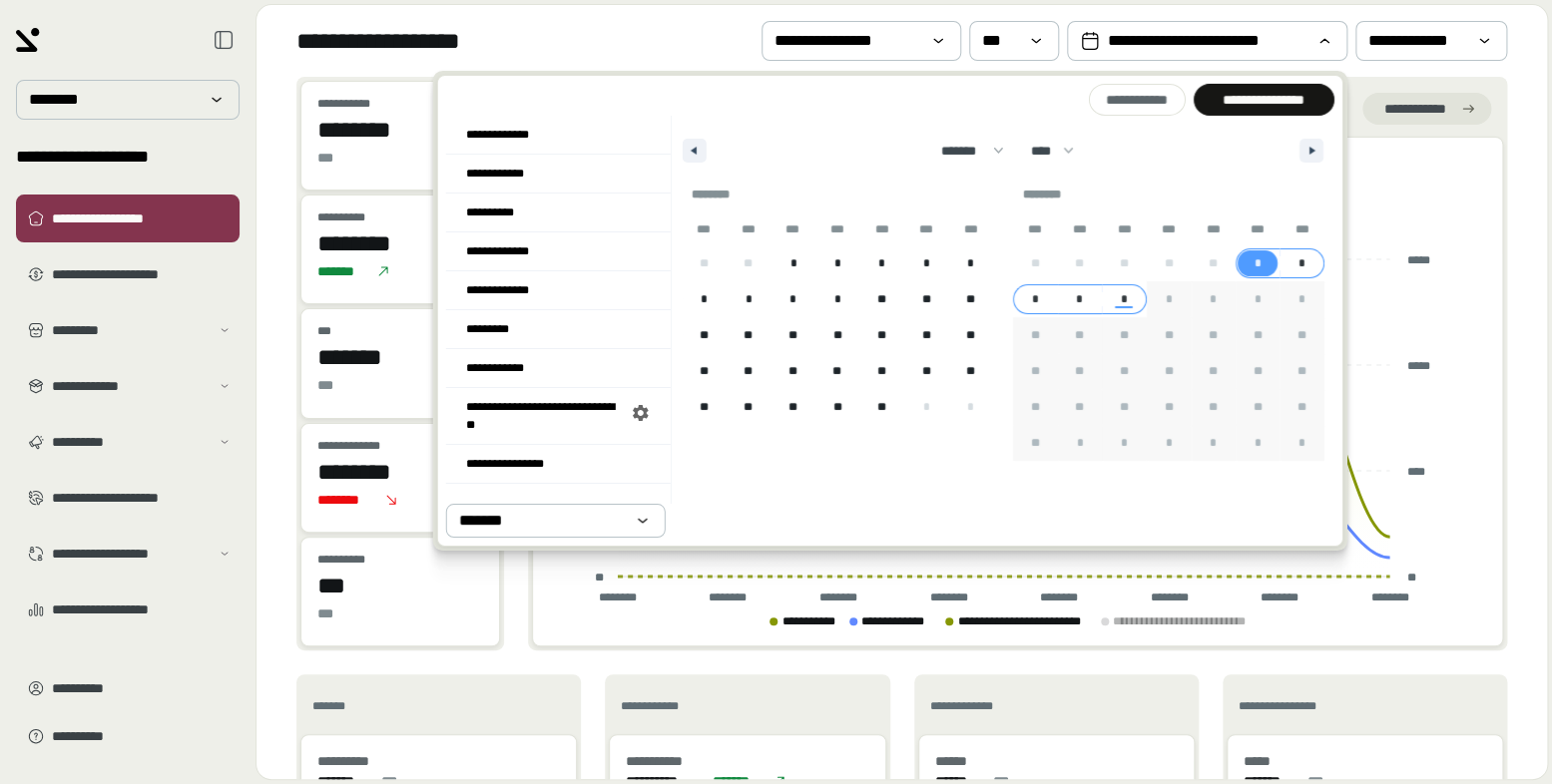 click on "*" at bounding box center [1079, 299] 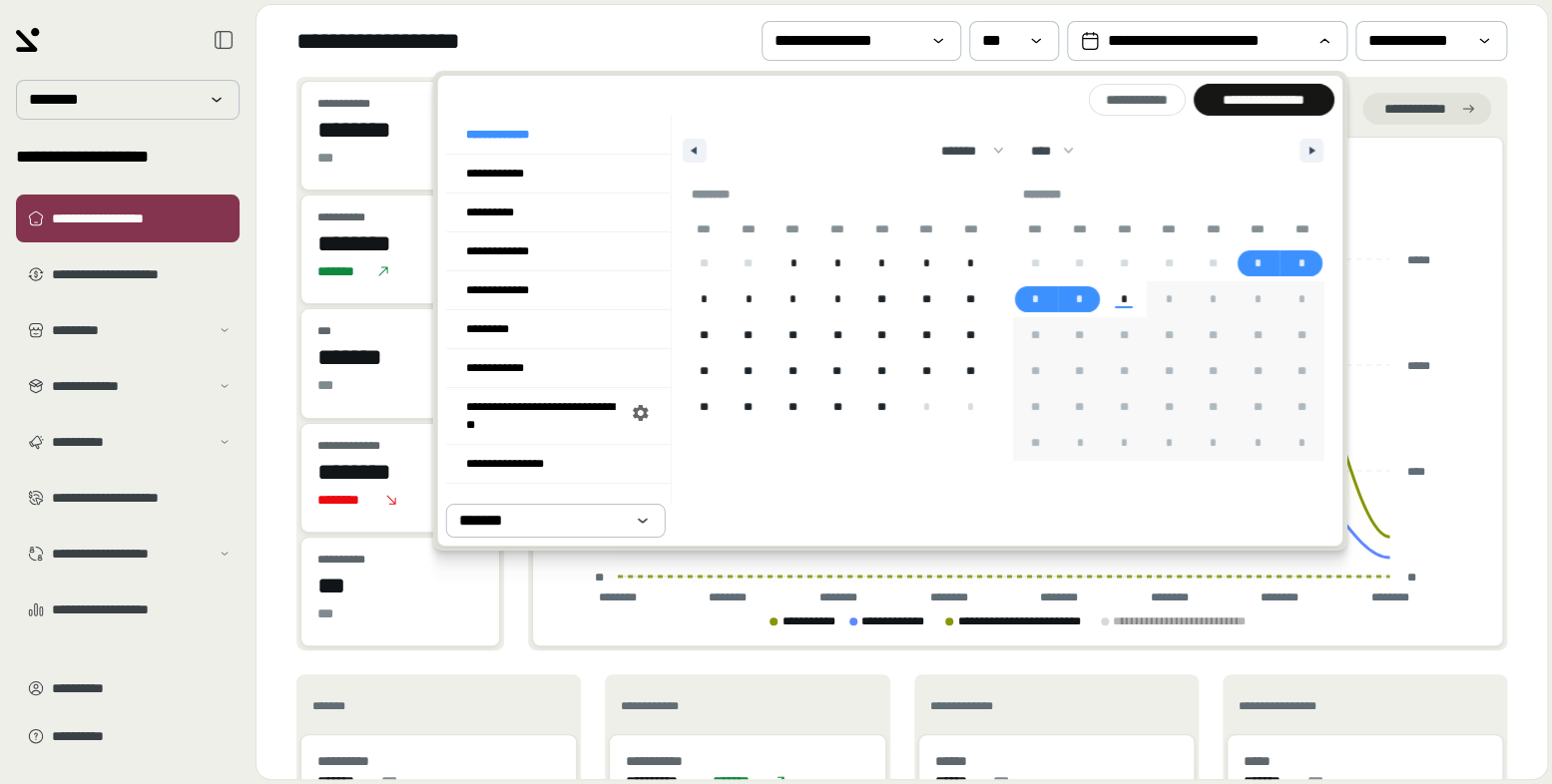 click on "**********" at bounding box center (1263, 100) 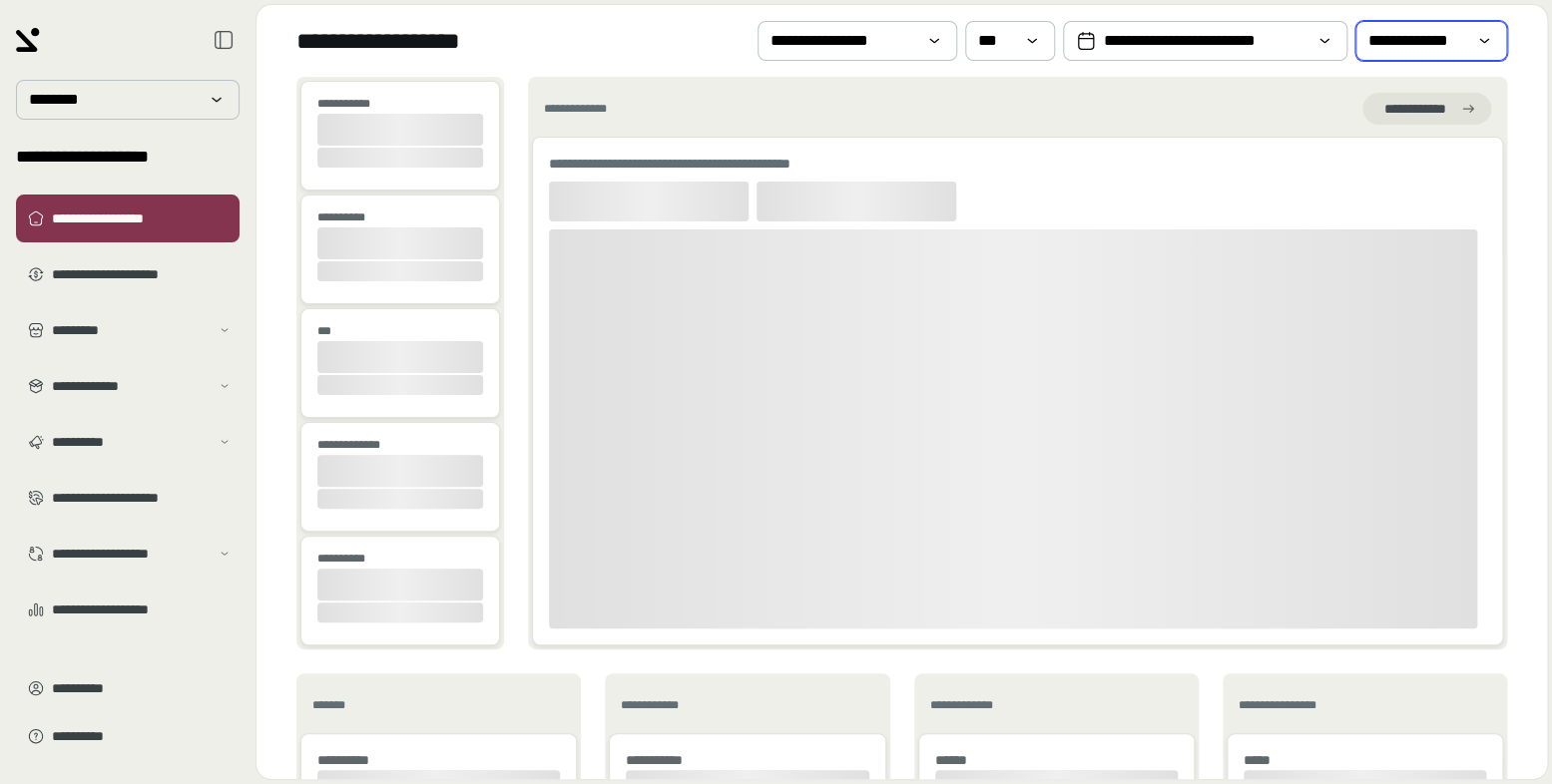 click on "**********" at bounding box center [1417, 41] 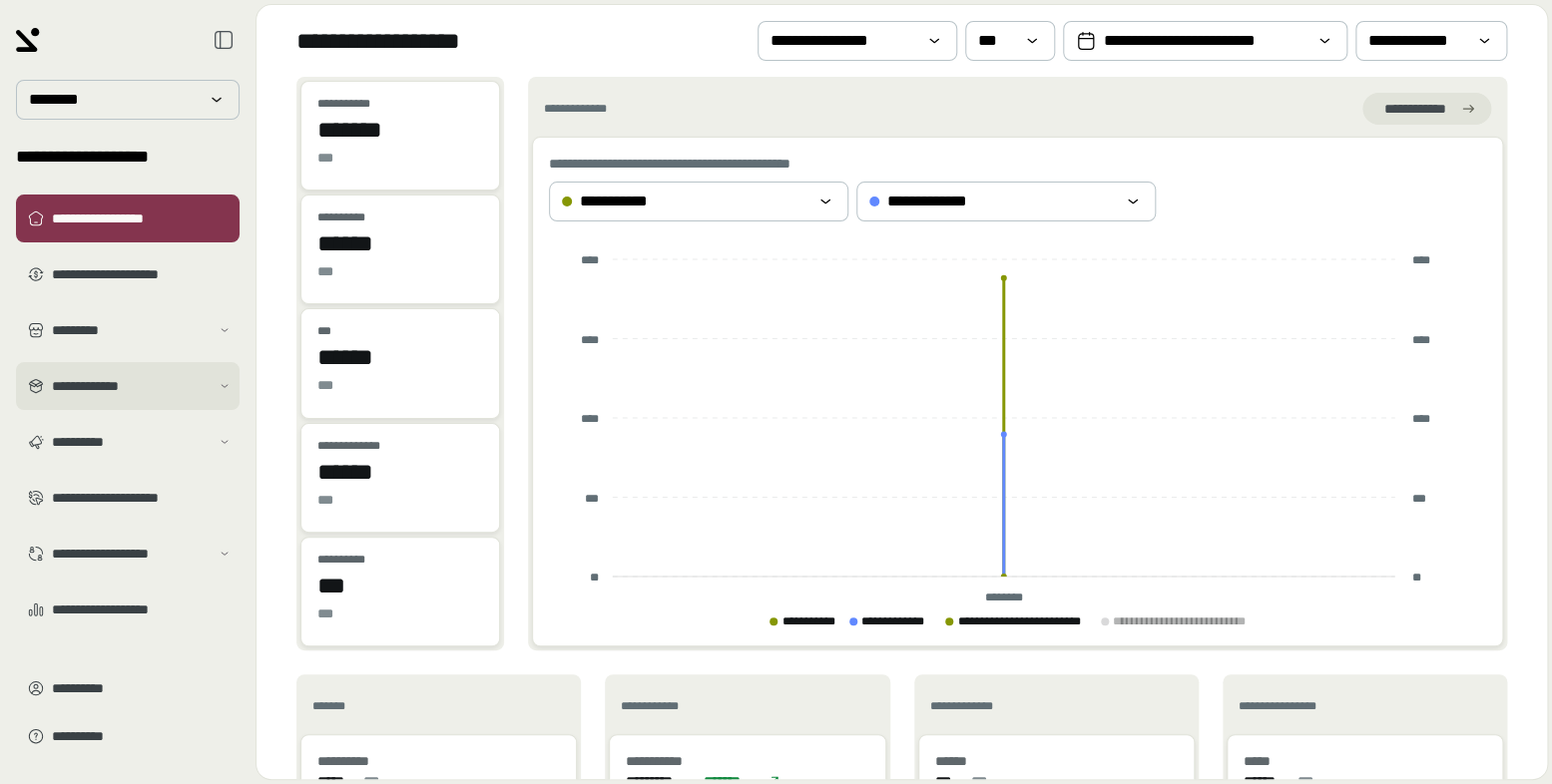 click on "**********" at bounding box center (128, 386) 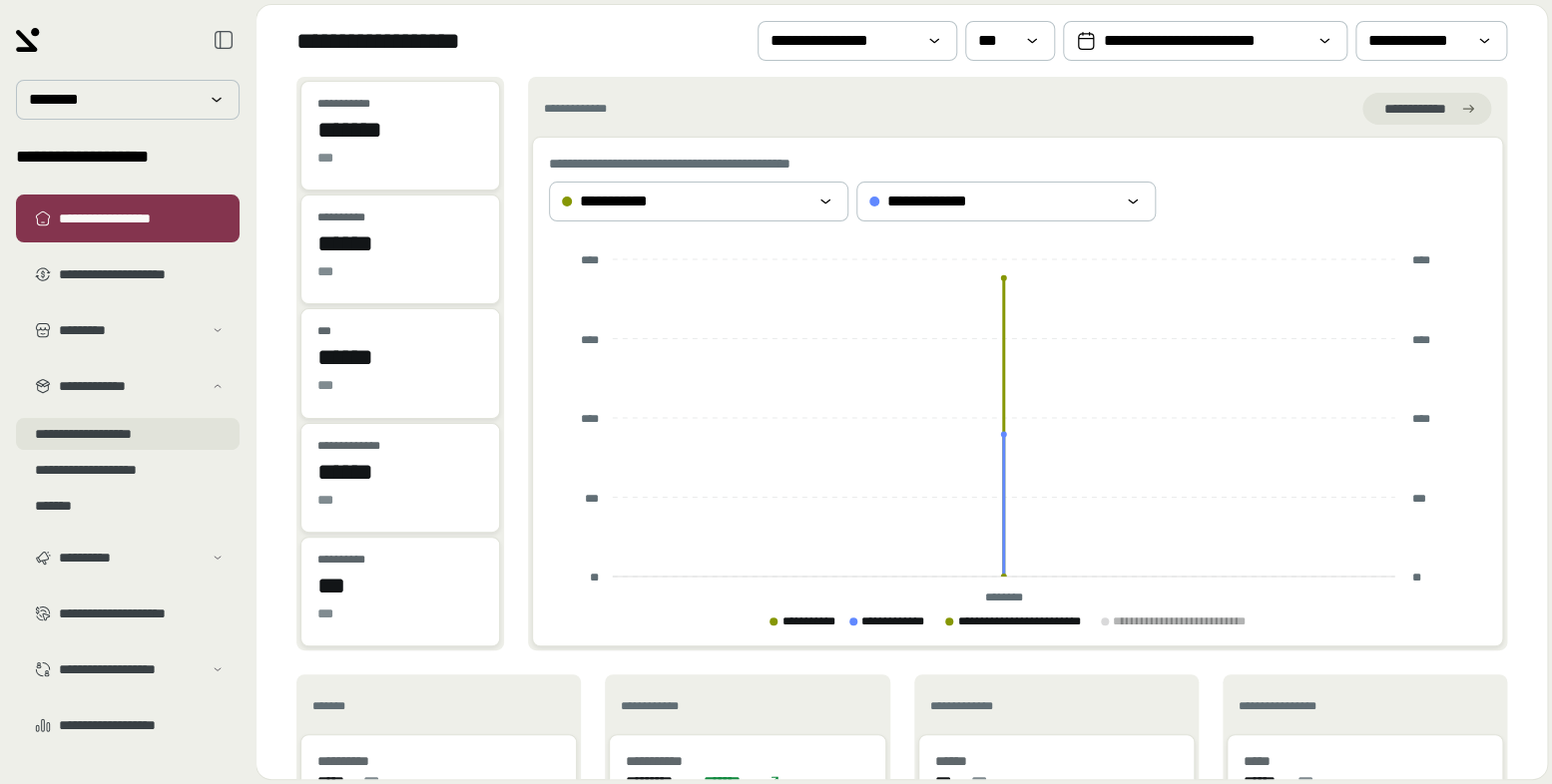 click on "**********" at bounding box center [128, 434] 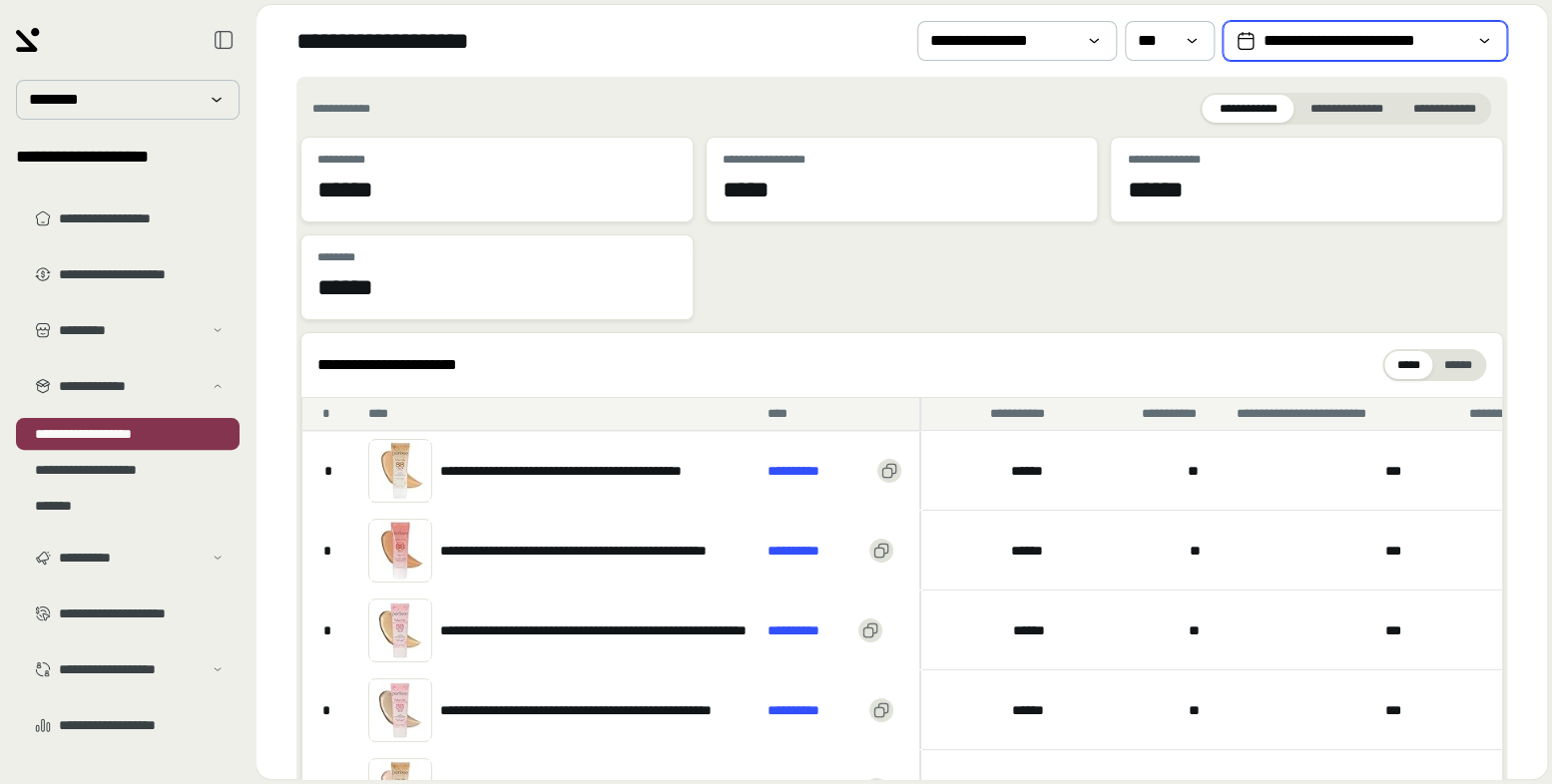 click 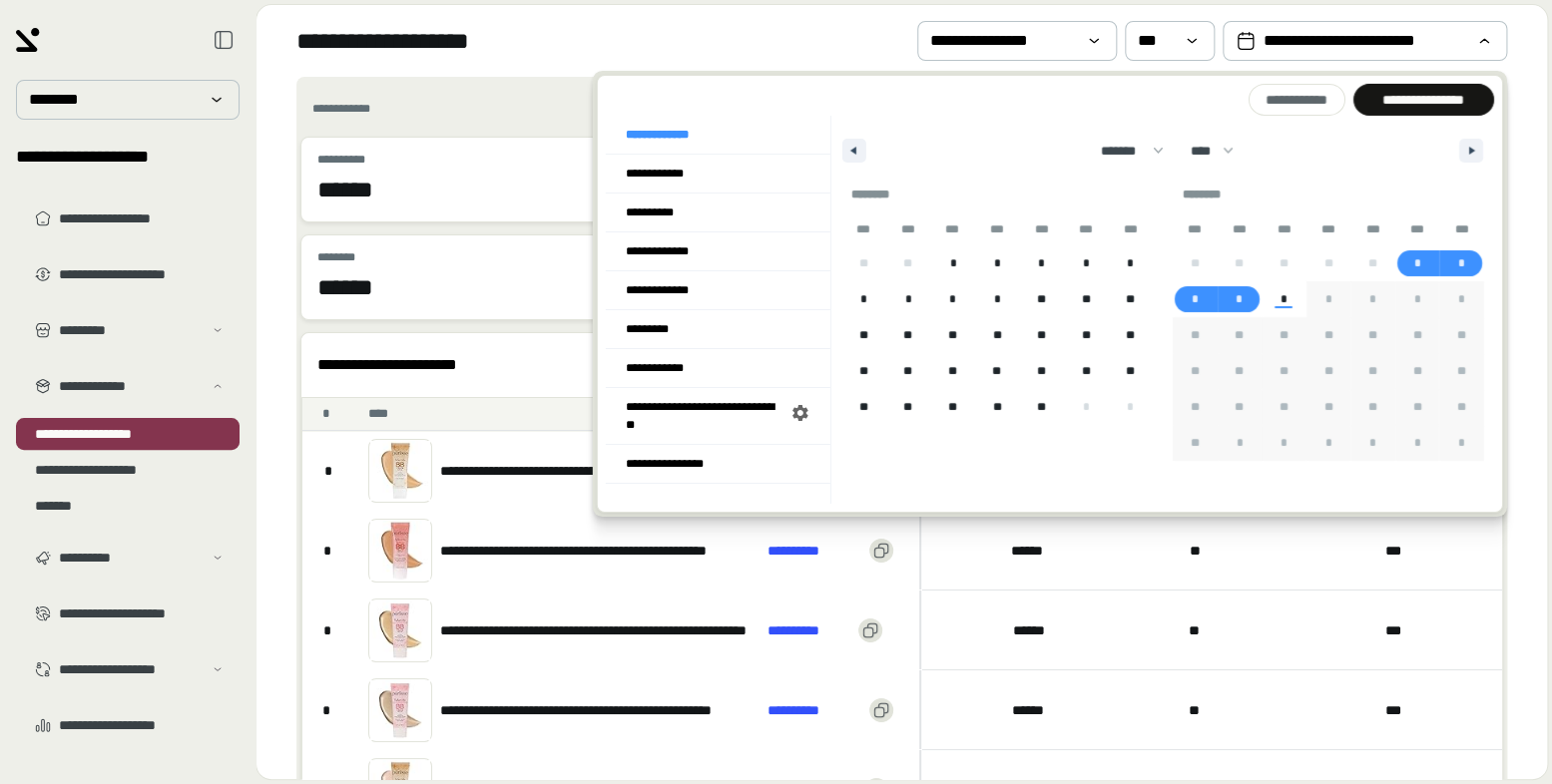 click on "[FIRST] [LAST] [STREET] [CITY], [STATE] [ZIP]" at bounding box center [901, 41] 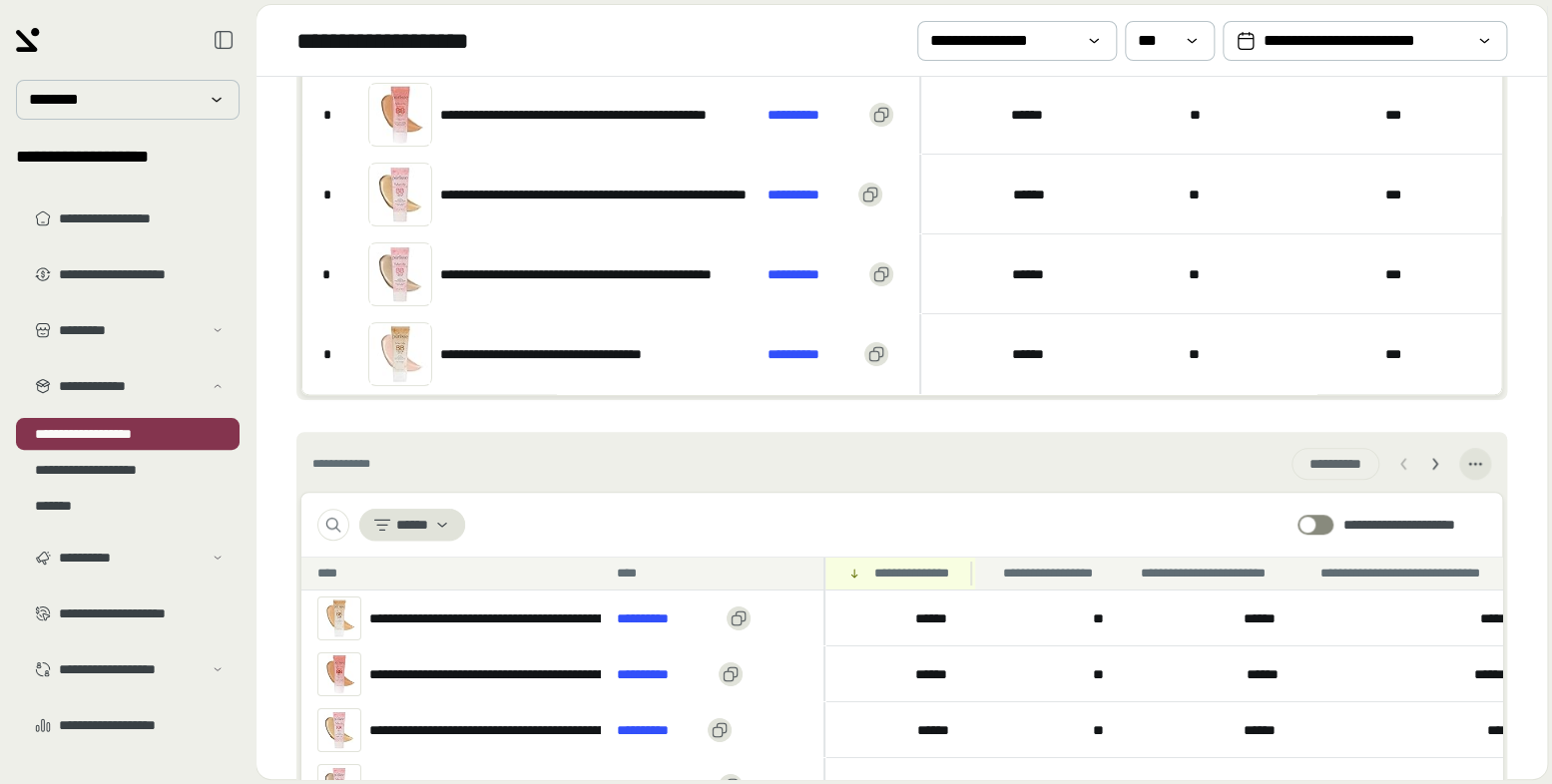 scroll, scrollTop: 522, scrollLeft: 0, axis: vertical 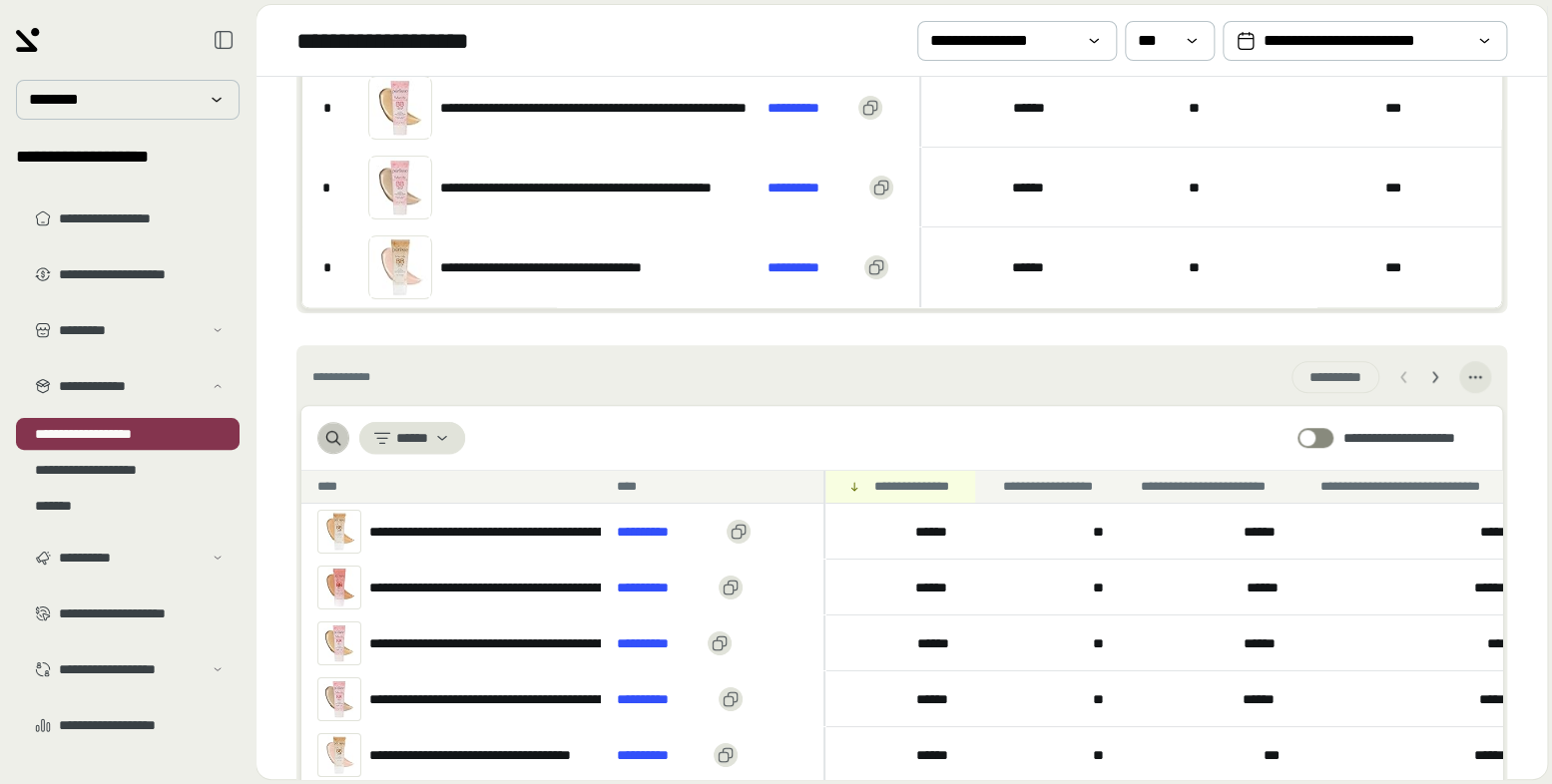 click at bounding box center (333, 438) 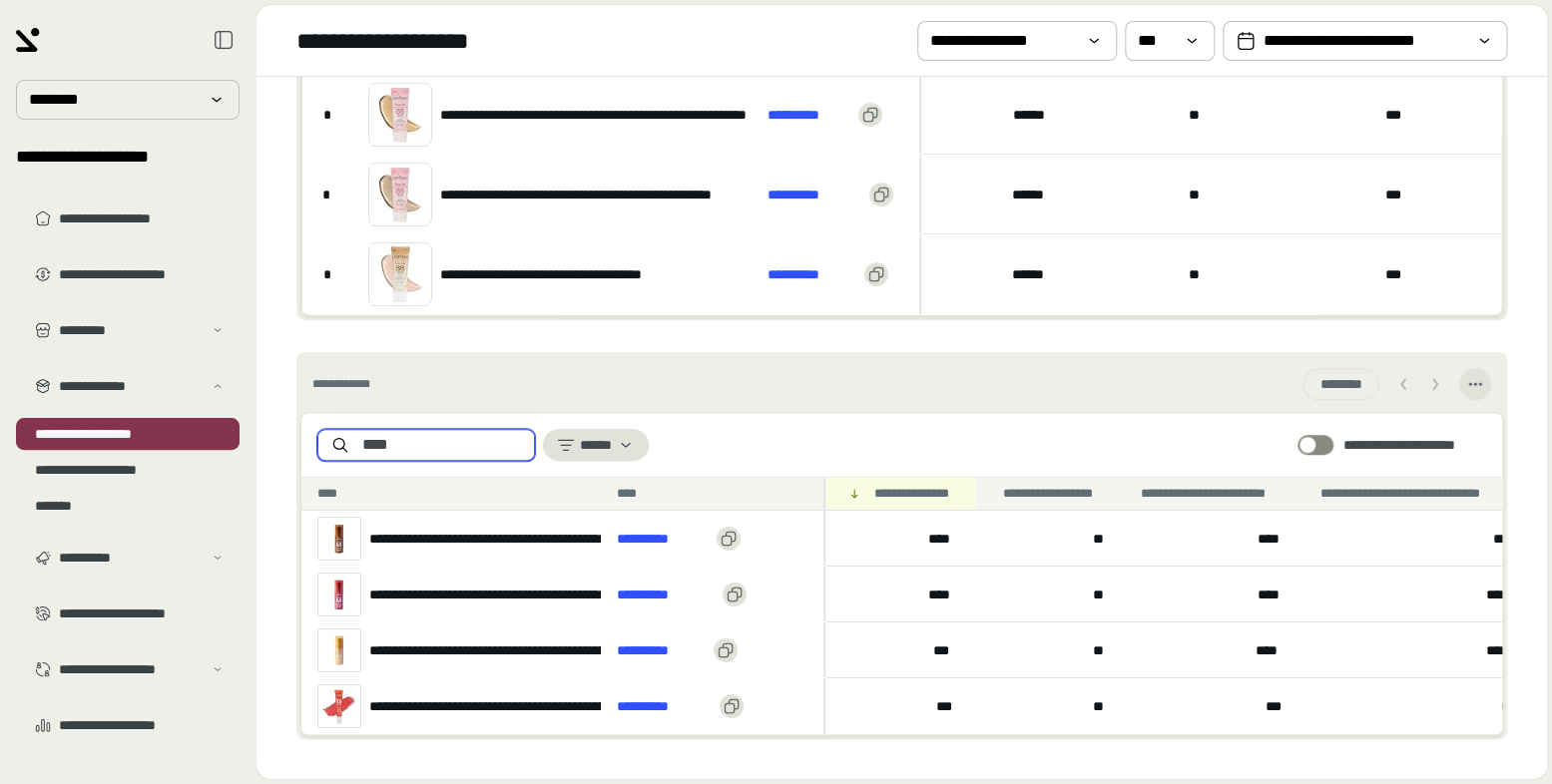 scroll, scrollTop: 540, scrollLeft: 0, axis: vertical 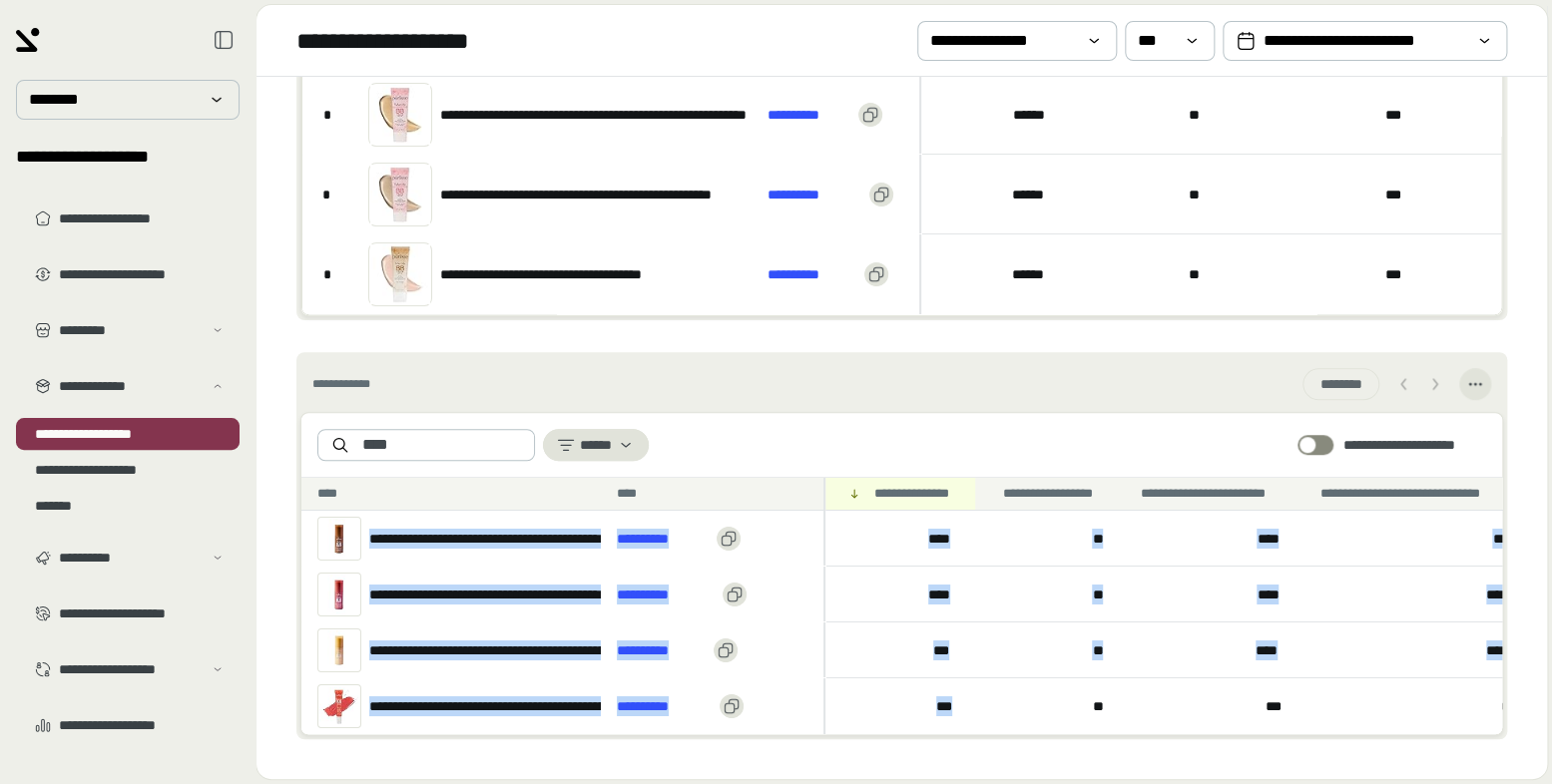 drag, startPoint x: 984, startPoint y: 695, endPoint x: 296, endPoint y: 508, distance: 712.96073 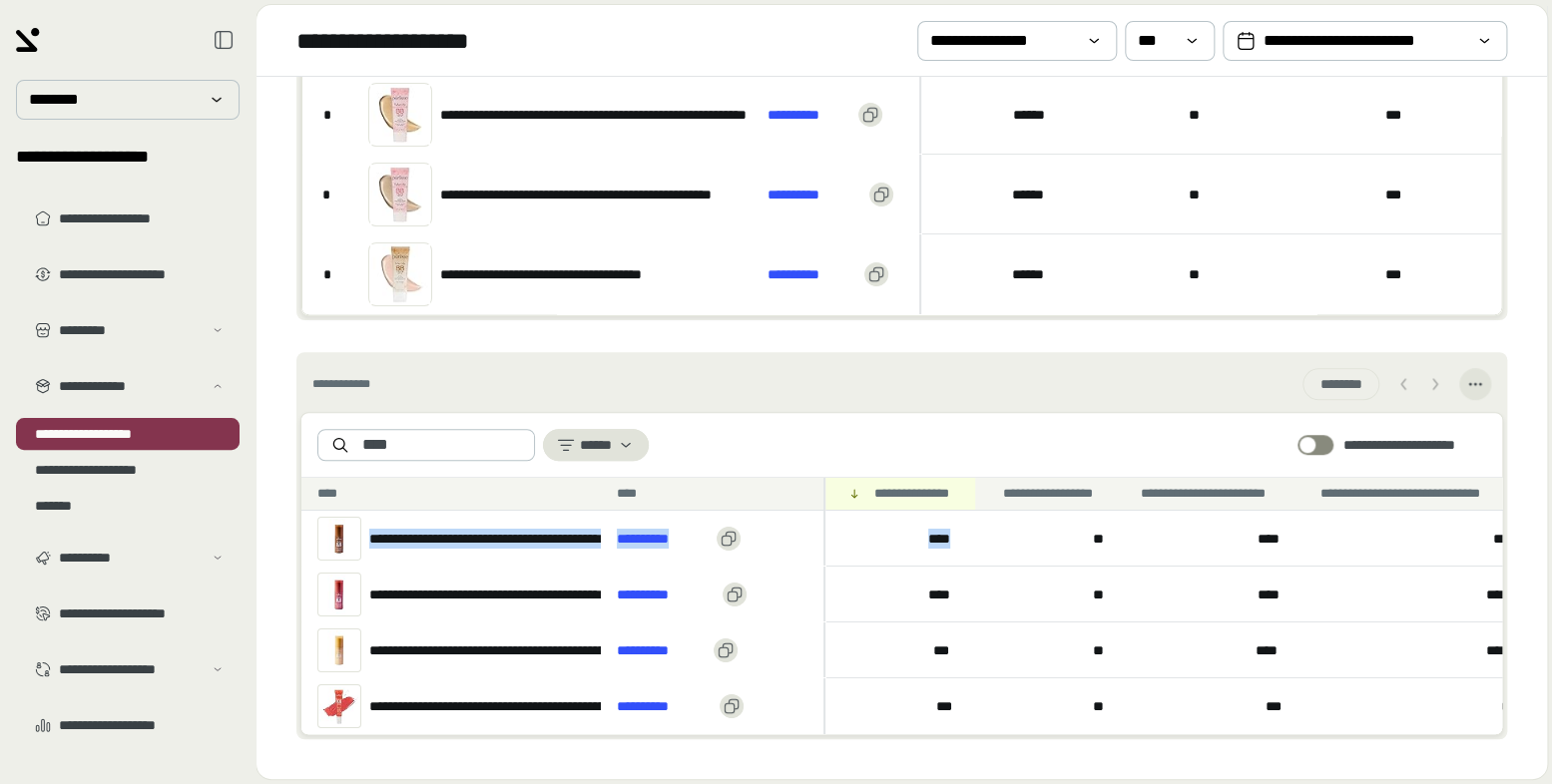drag, startPoint x: 370, startPoint y: 526, endPoint x: 967, endPoint y: 527, distance: 597.00084 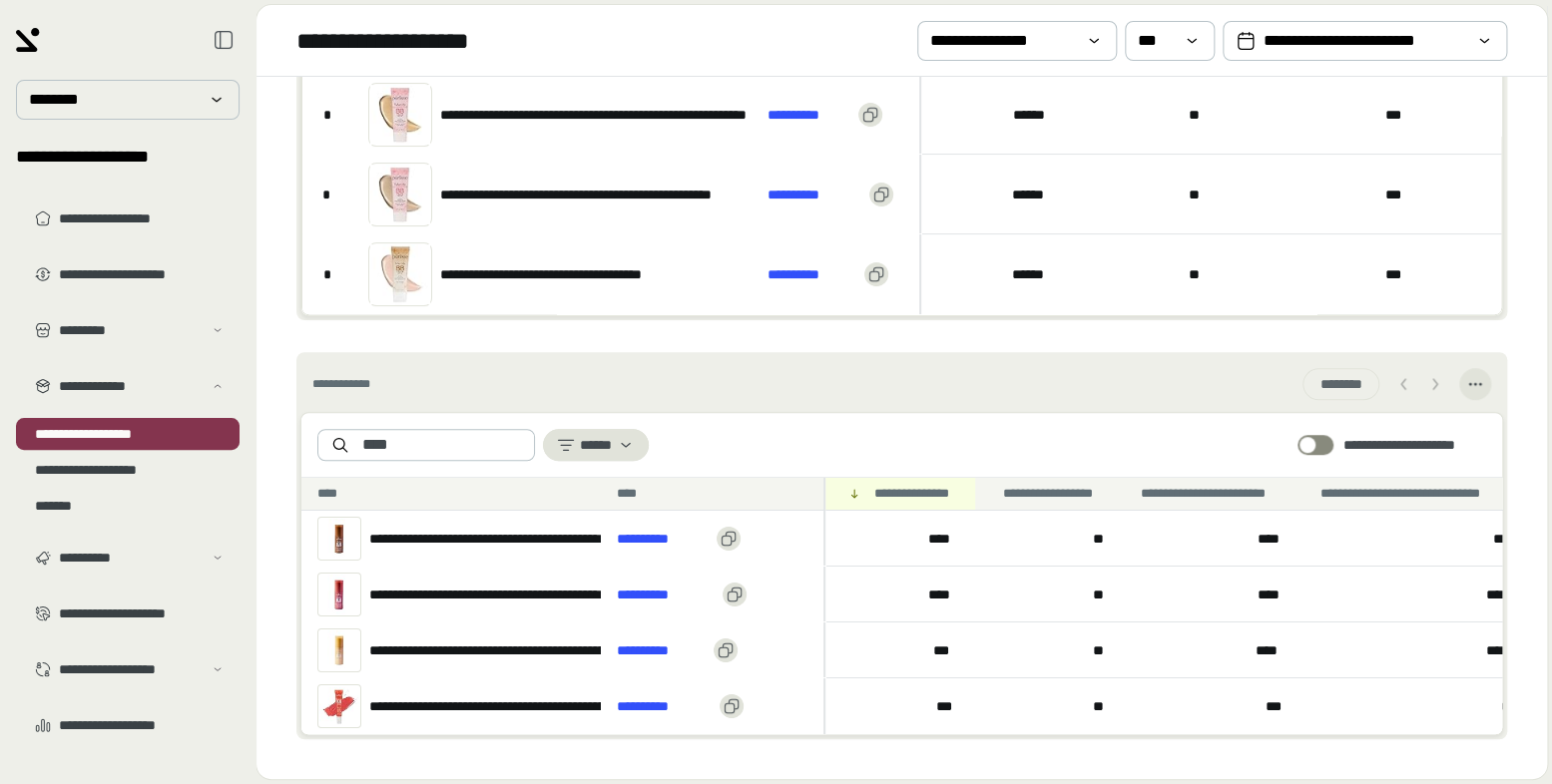 click on "**********" at bounding box center [533, 594] 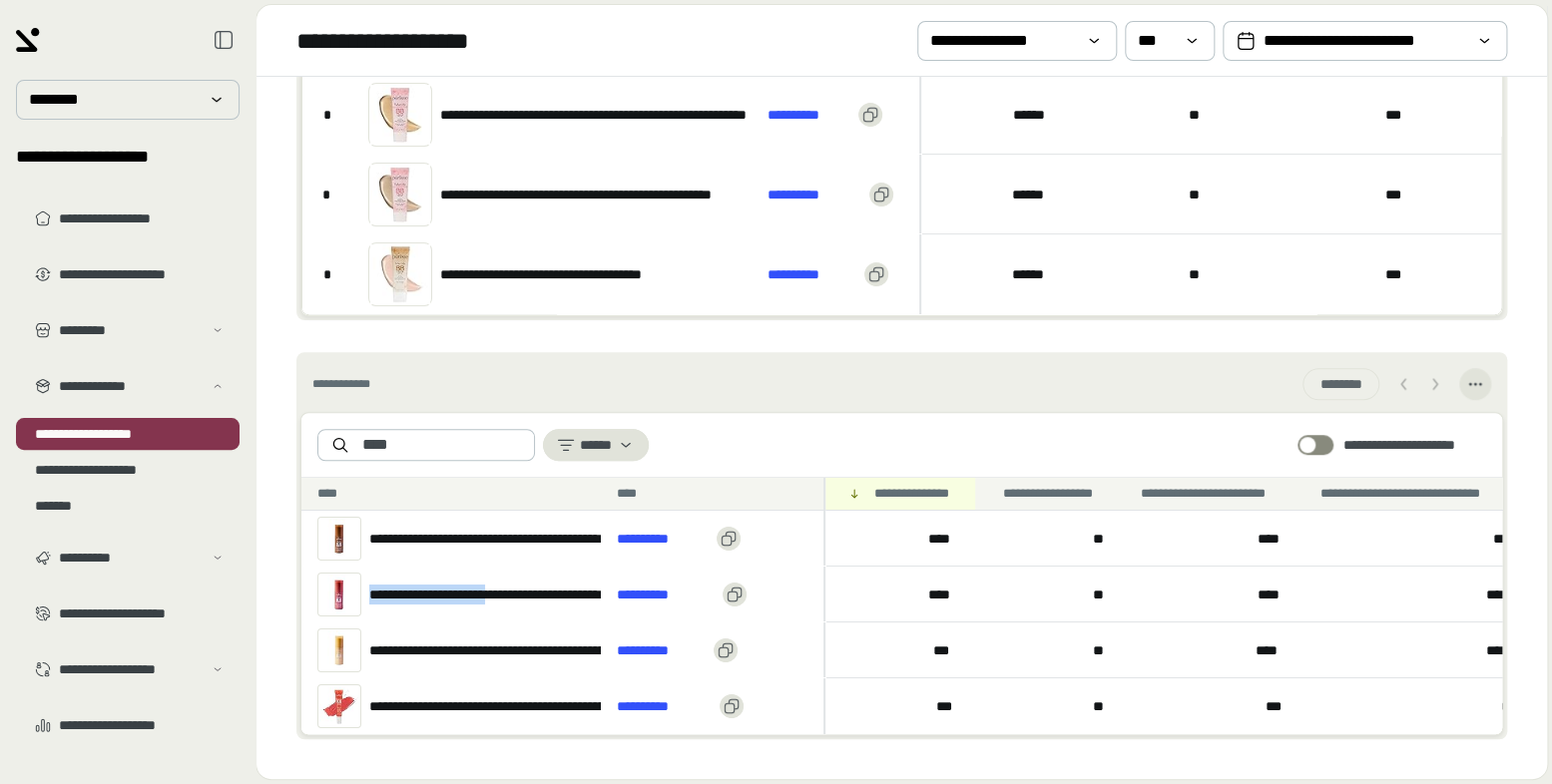 drag, startPoint x: 367, startPoint y: 582, endPoint x: 524, endPoint y: 586, distance: 157.05095 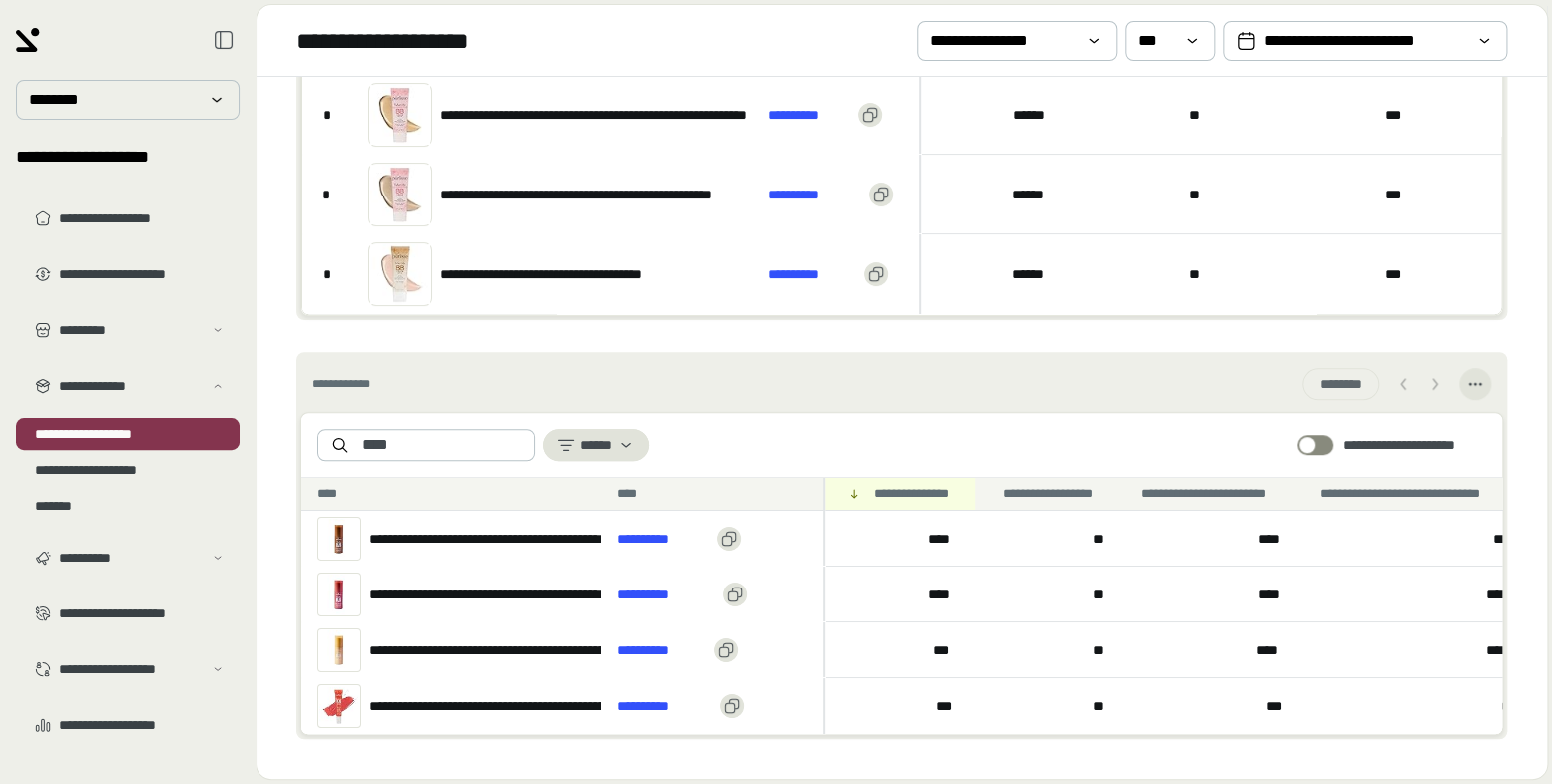 click on "****" at bounding box center [943, 594] 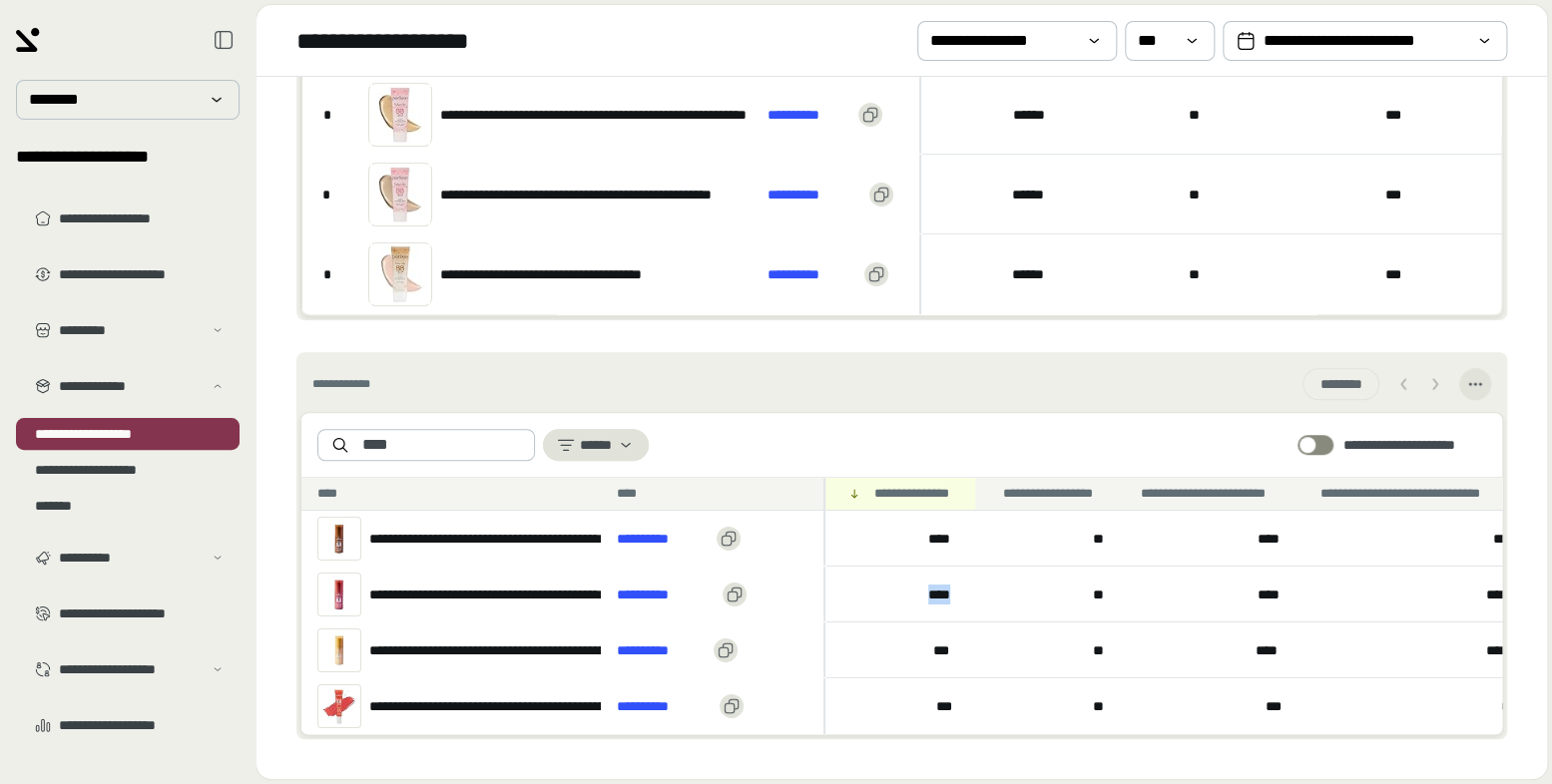 drag, startPoint x: 975, startPoint y: 580, endPoint x: 918, endPoint y: 575, distance: 57.21888 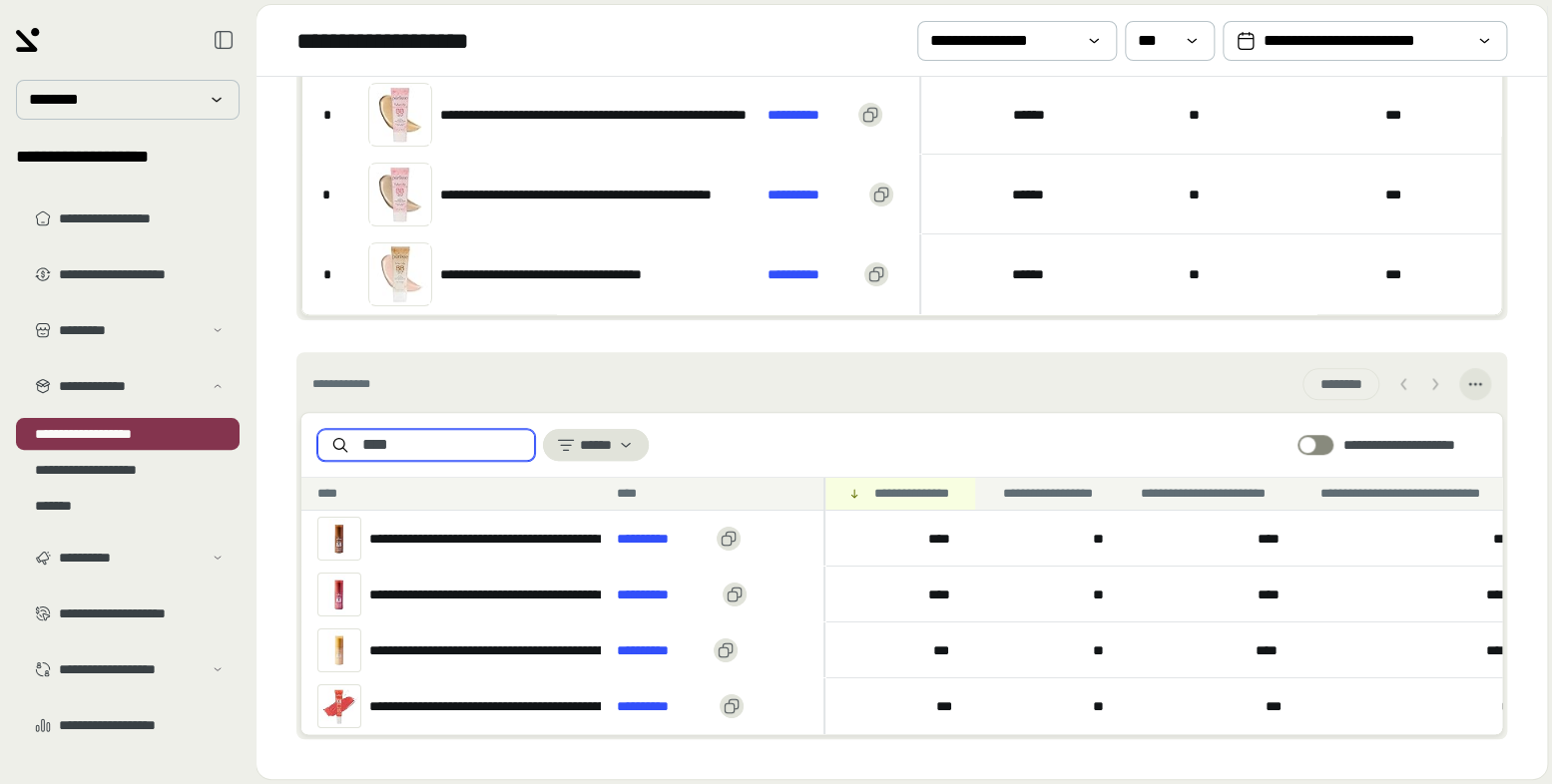 click on "****" at bounding box center [442, 445] 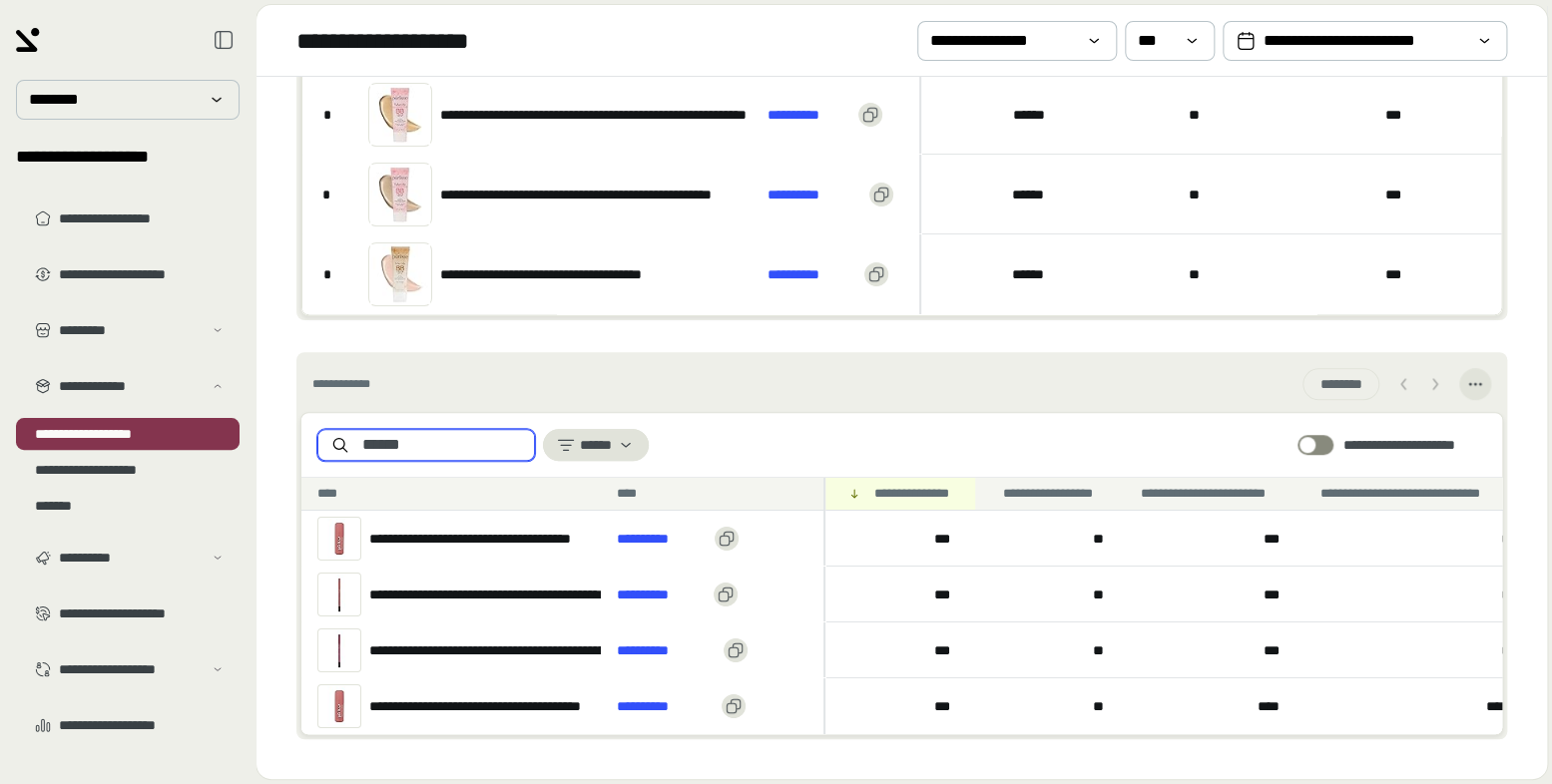 click on "******" at bounding box center (442, 445) 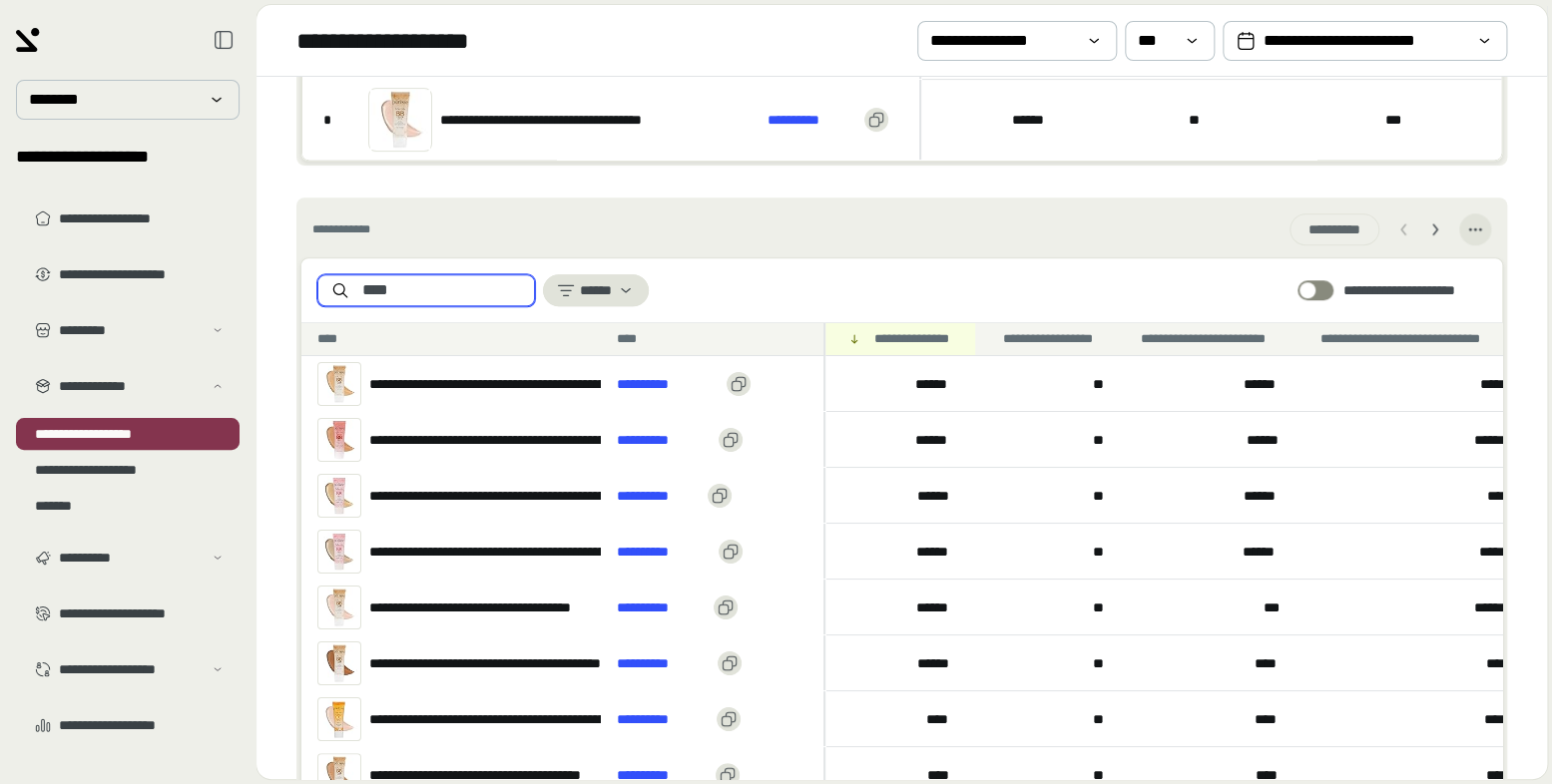 scroll, scrollTop: 677, scrollLeft: 0, axis: vertical 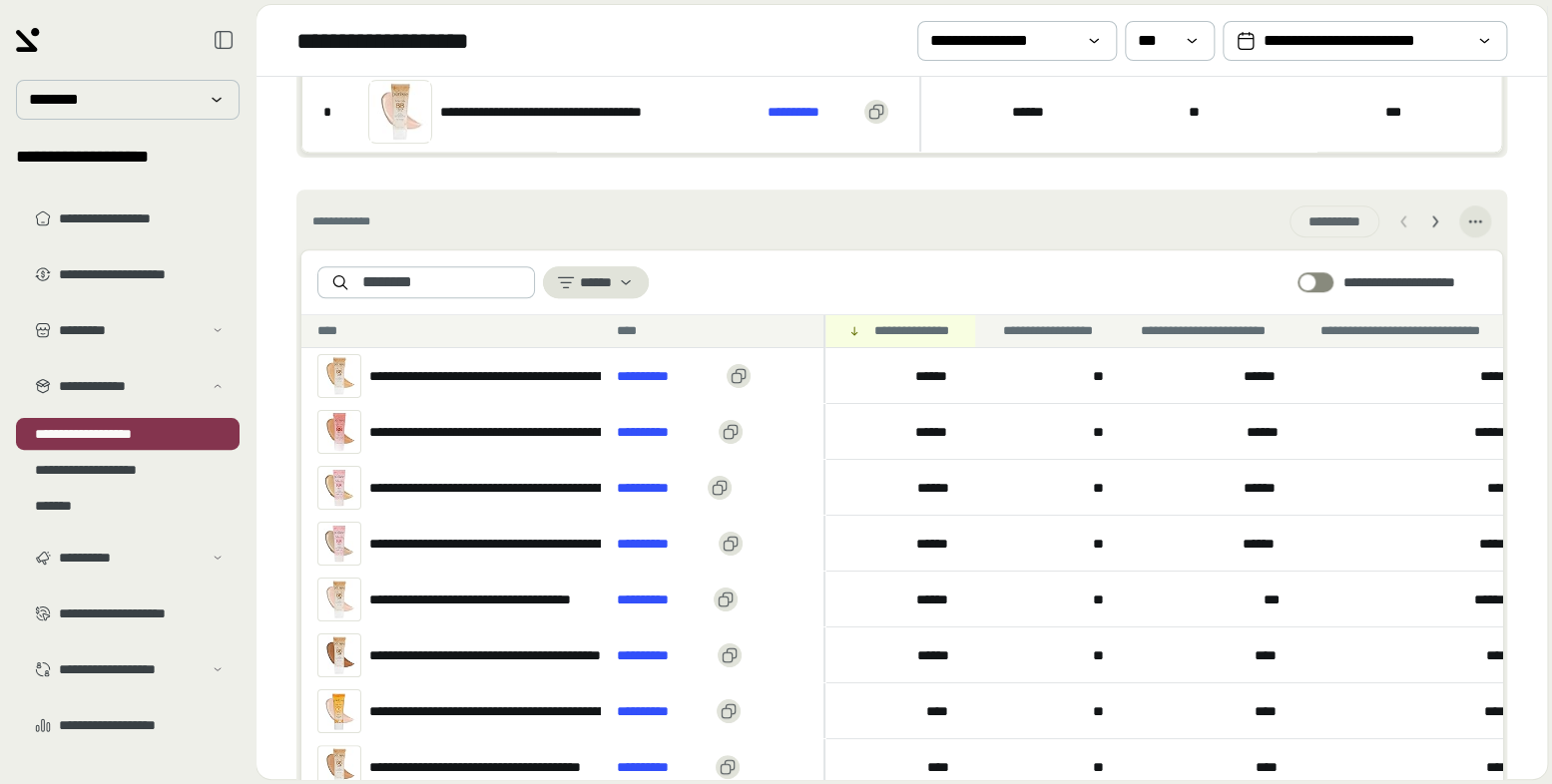 click on "[FIRST] [LAST] [STREET]" at bounding box center (901, 282) 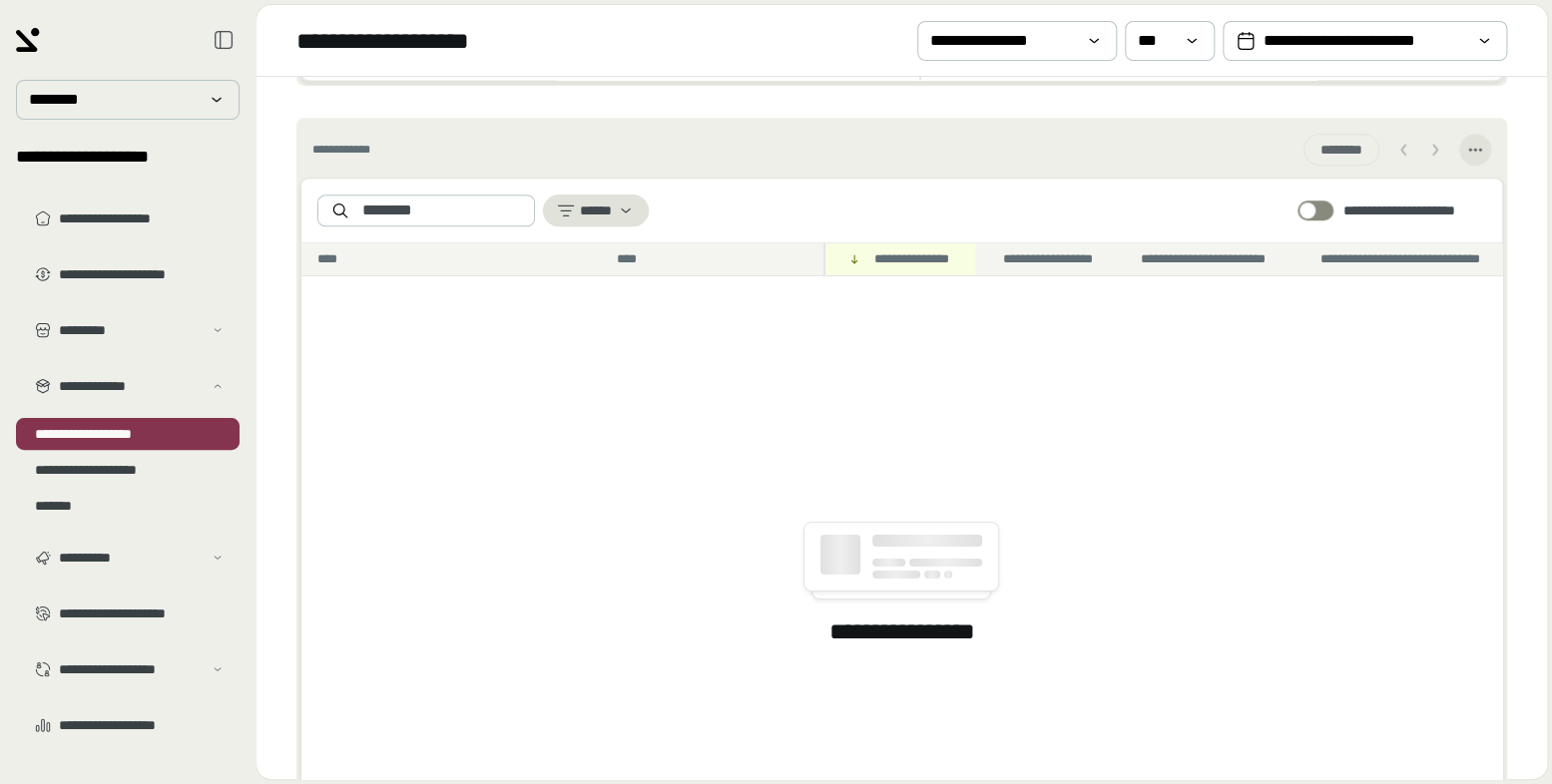 scroll, scrollTop: 780, scrollLeft: 0, axis: vertical 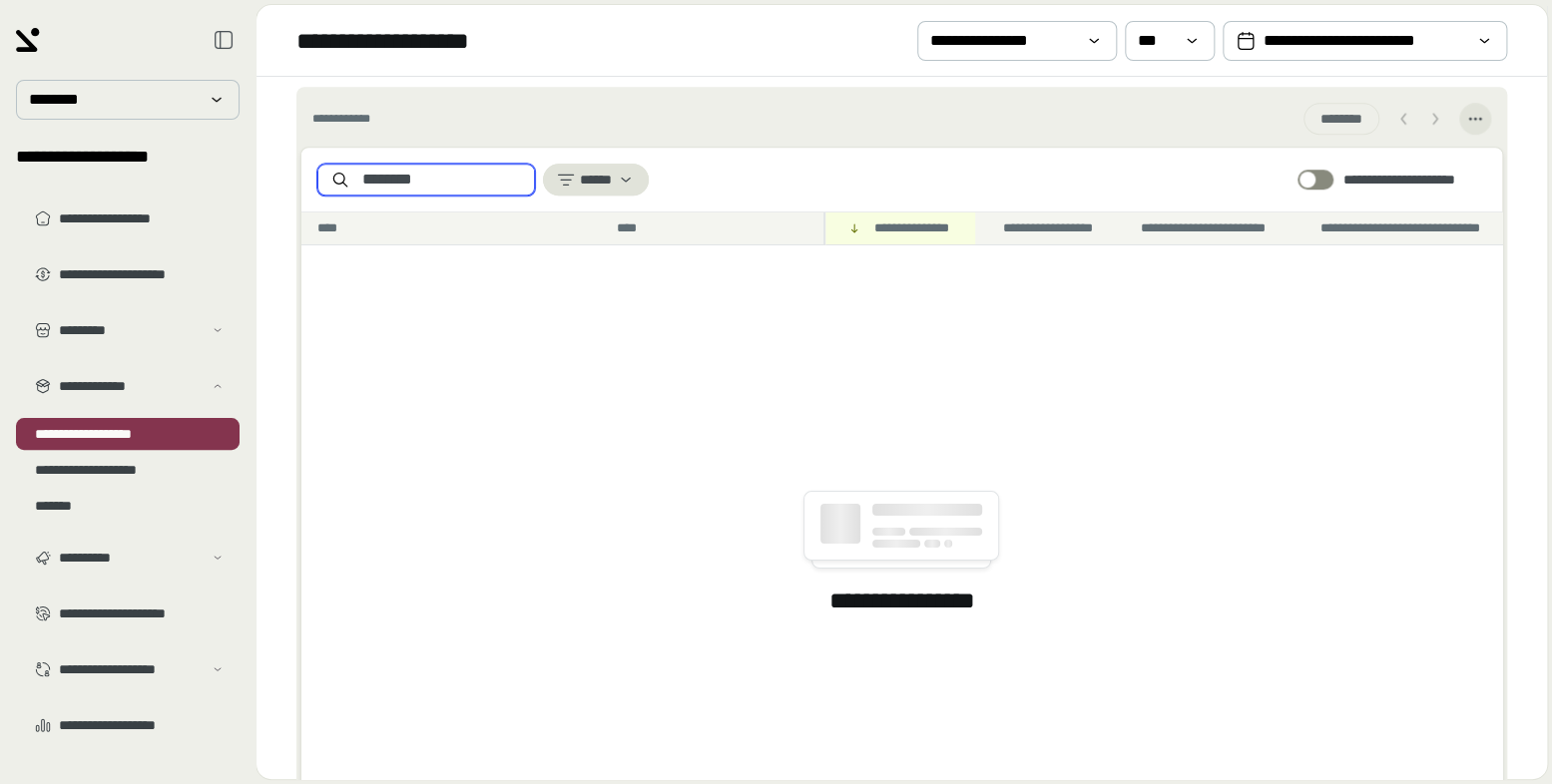 click on "********" at bounding box center (426, 180) 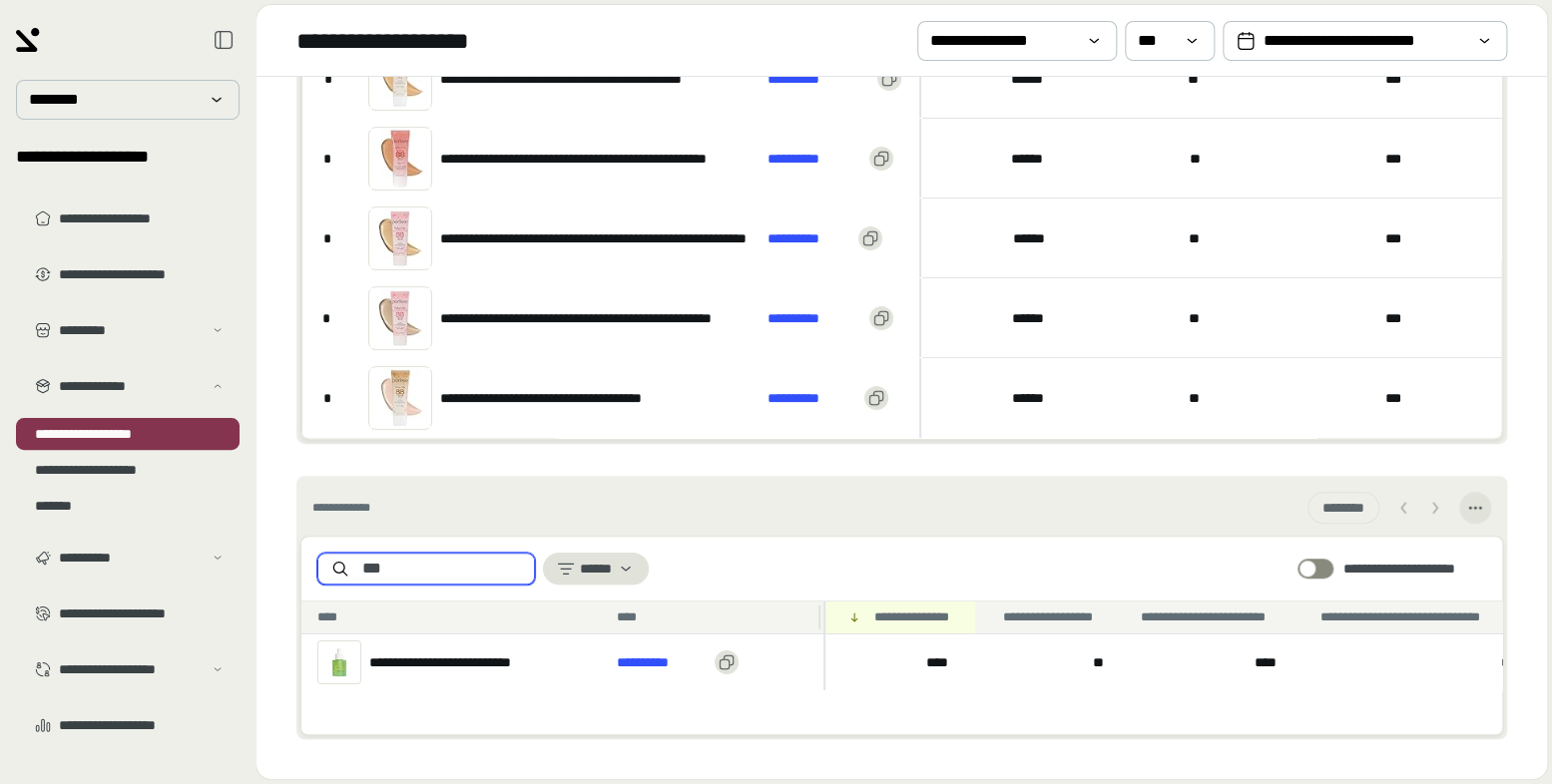 scroll, scrollTop: 403, scrollLeft: 0, axis: vertical 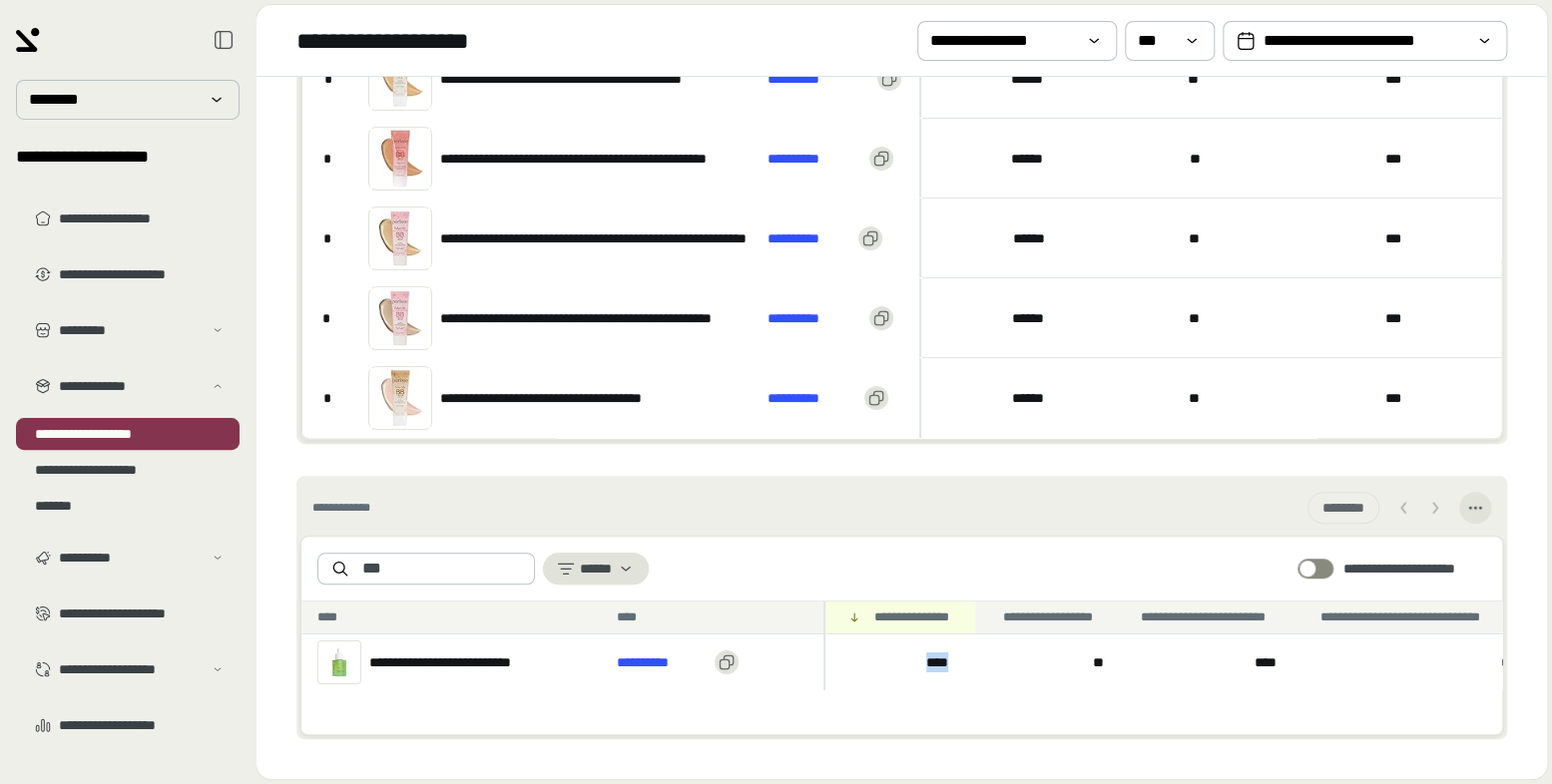 drag, startPoint x: 967, startPoint y: 658, endPoint x: 916, endPoint y: 661, distance: 51.088159 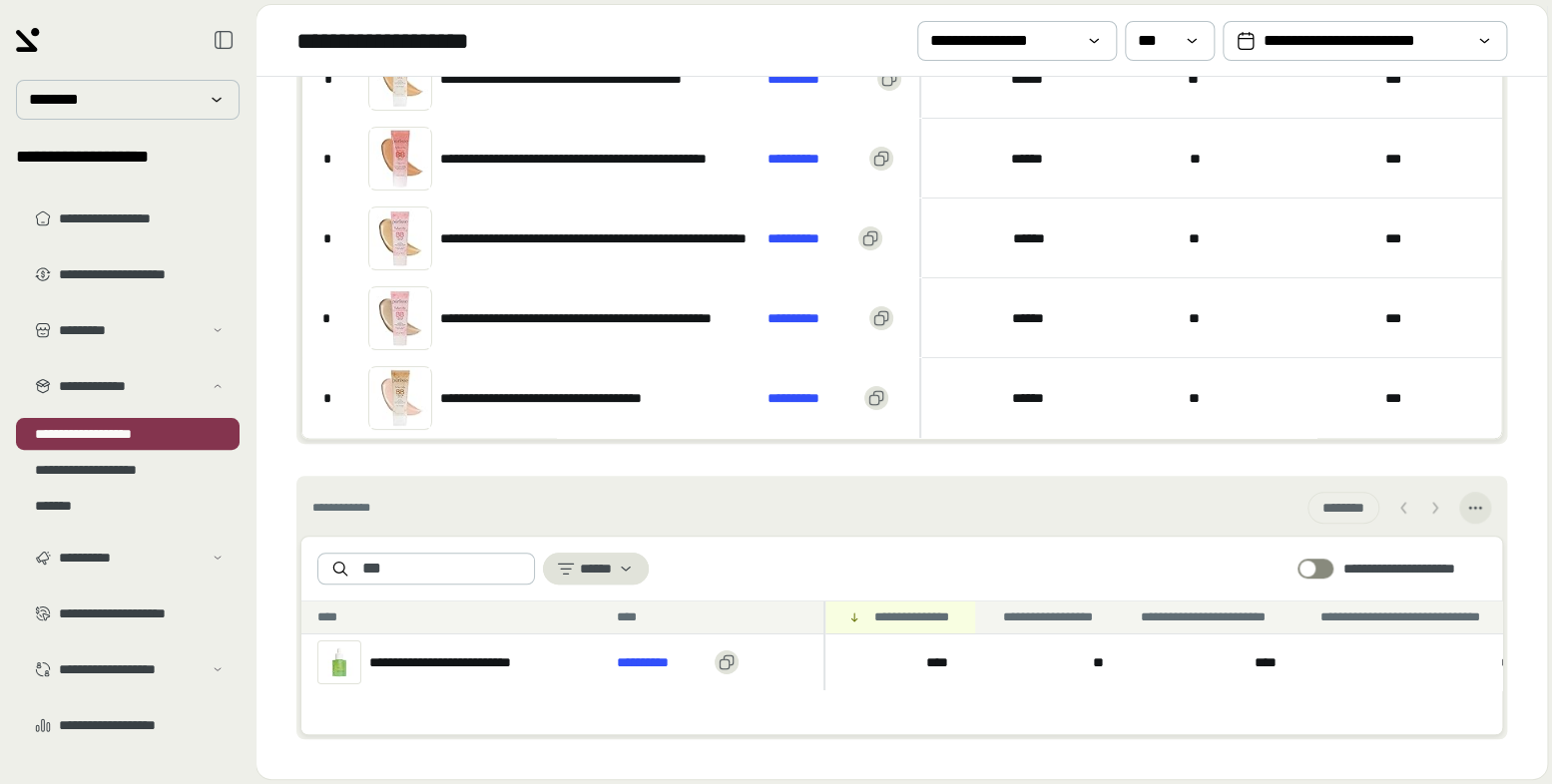 click on "[FIRST] [LAST]" at bounding box center (429, 662) 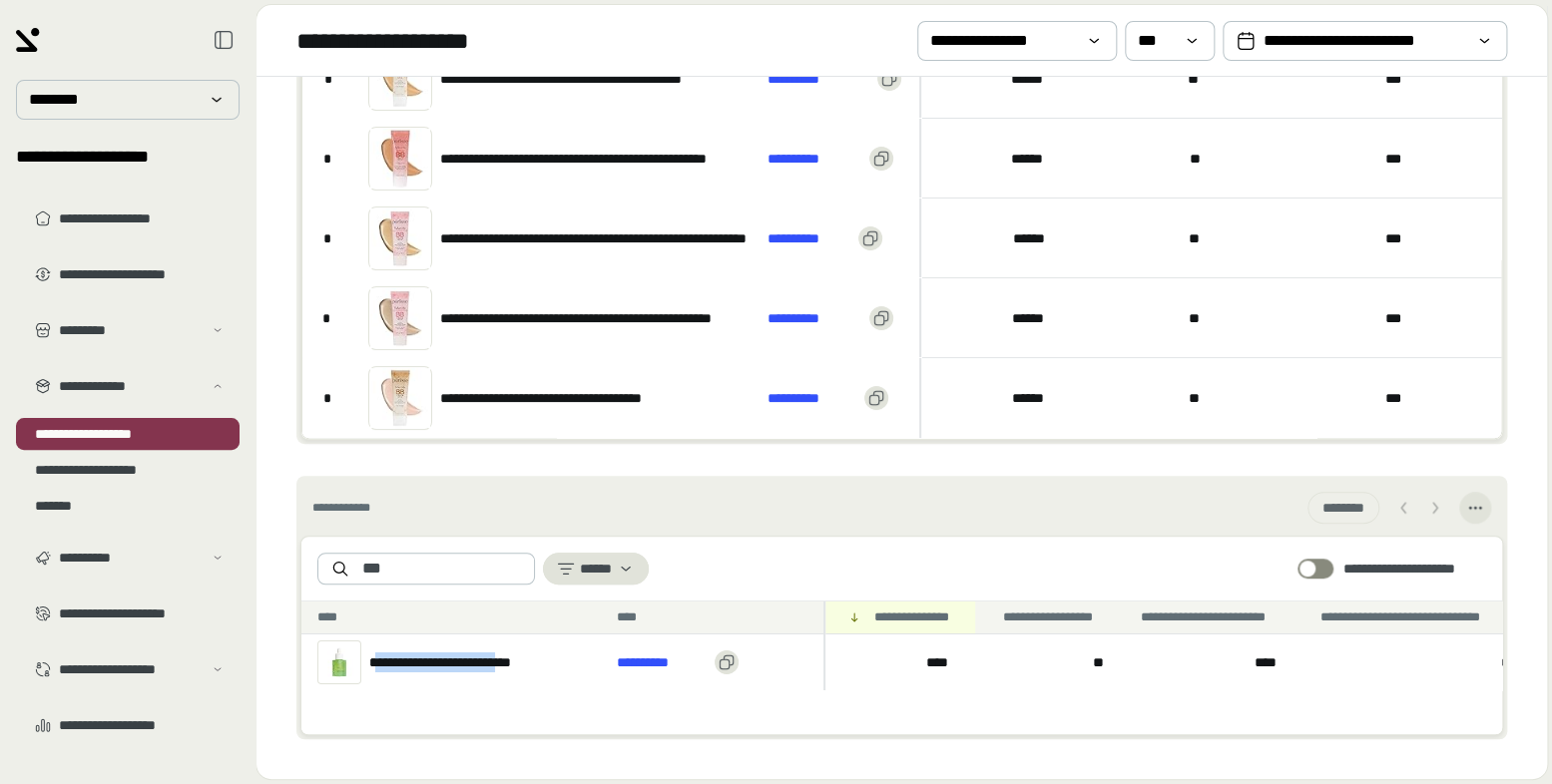 drag, startPoint x: 523, startPoint y: 661, endPoint x: 377, endPoint y: 661, distance: 146 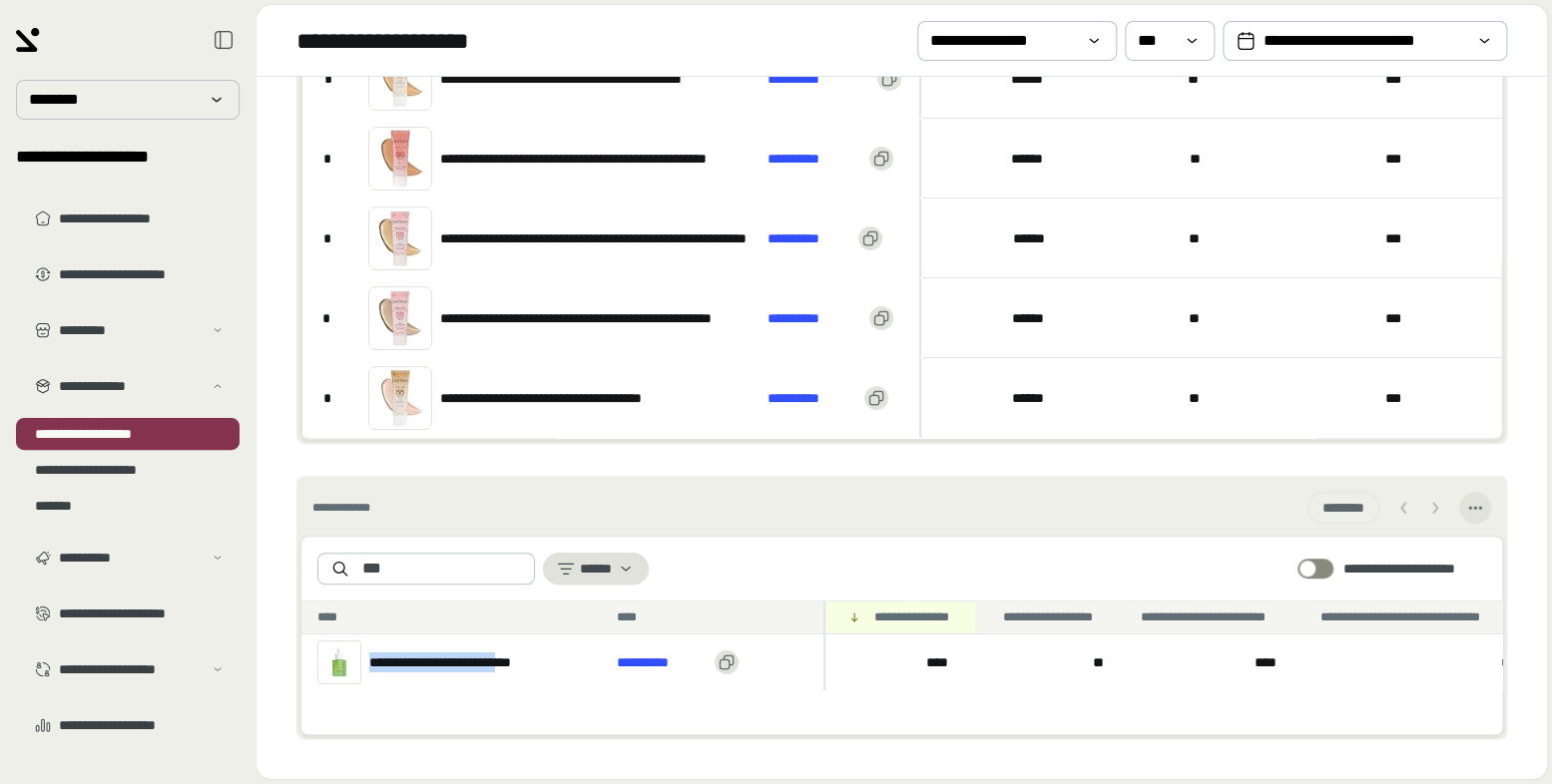 copy on "**********" 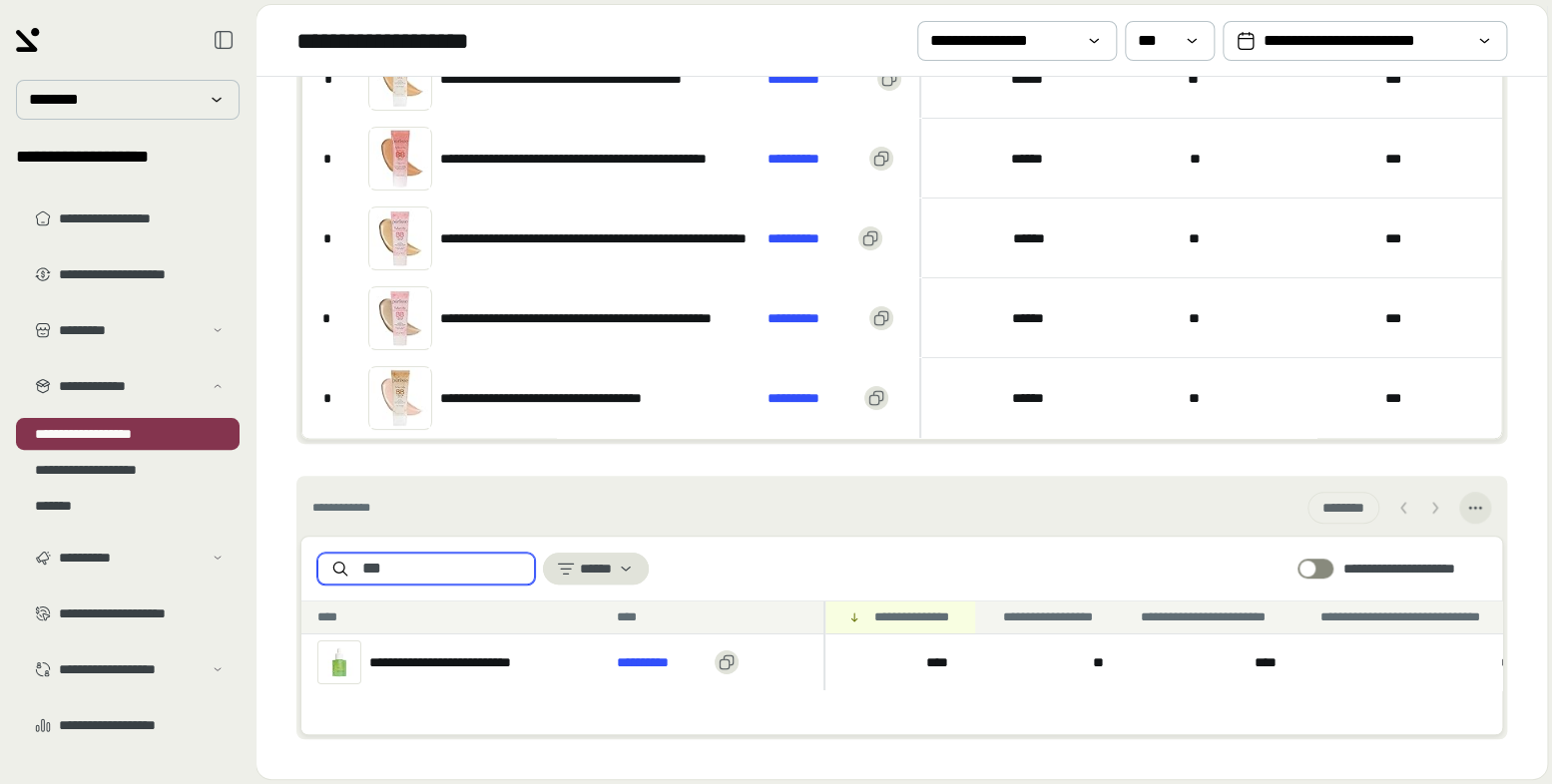 click on "***" at bounding box center (442, 569) 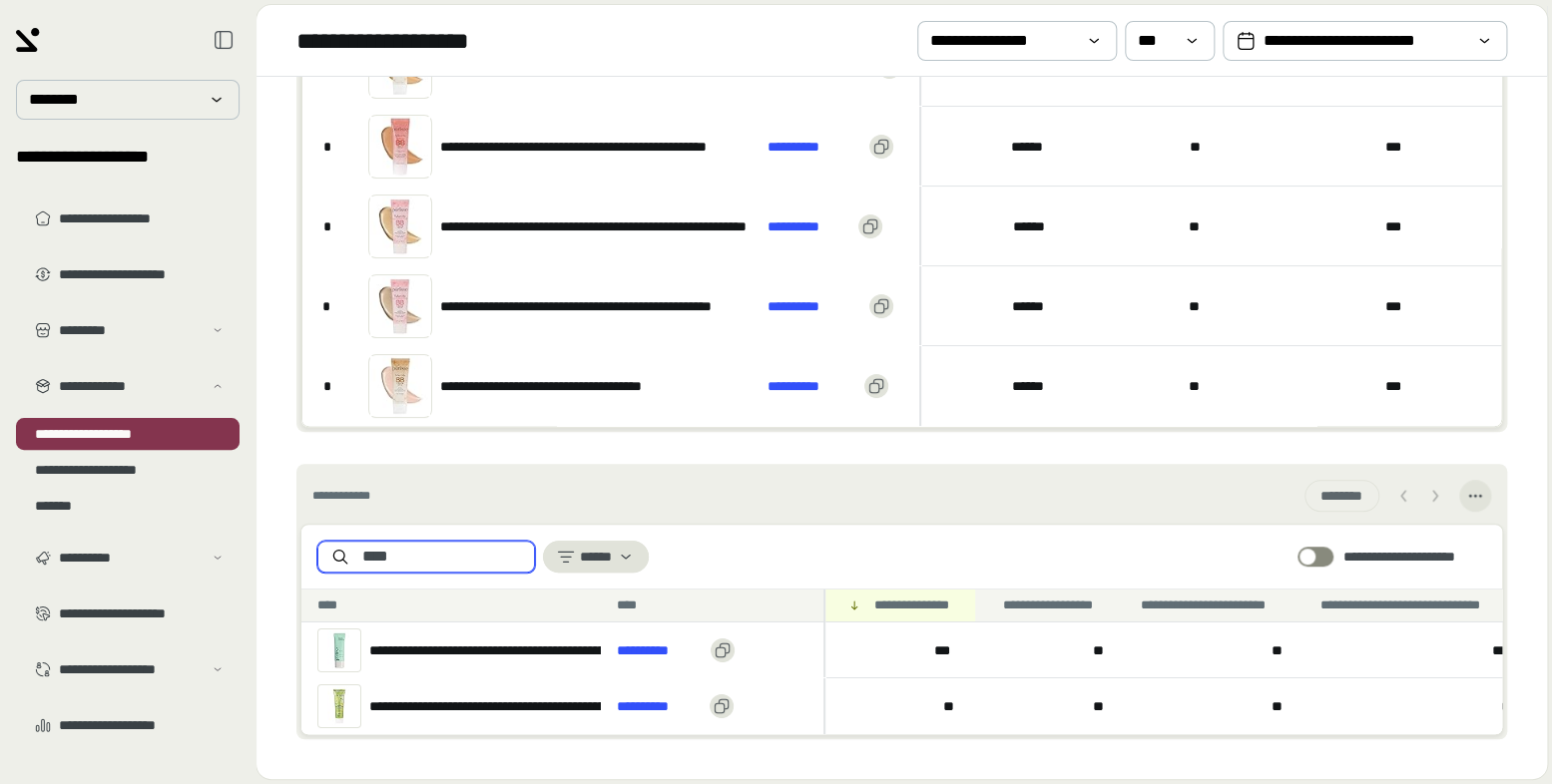 scroll, scrollTop: 429, scrollLeft: 0, axis: vertical 